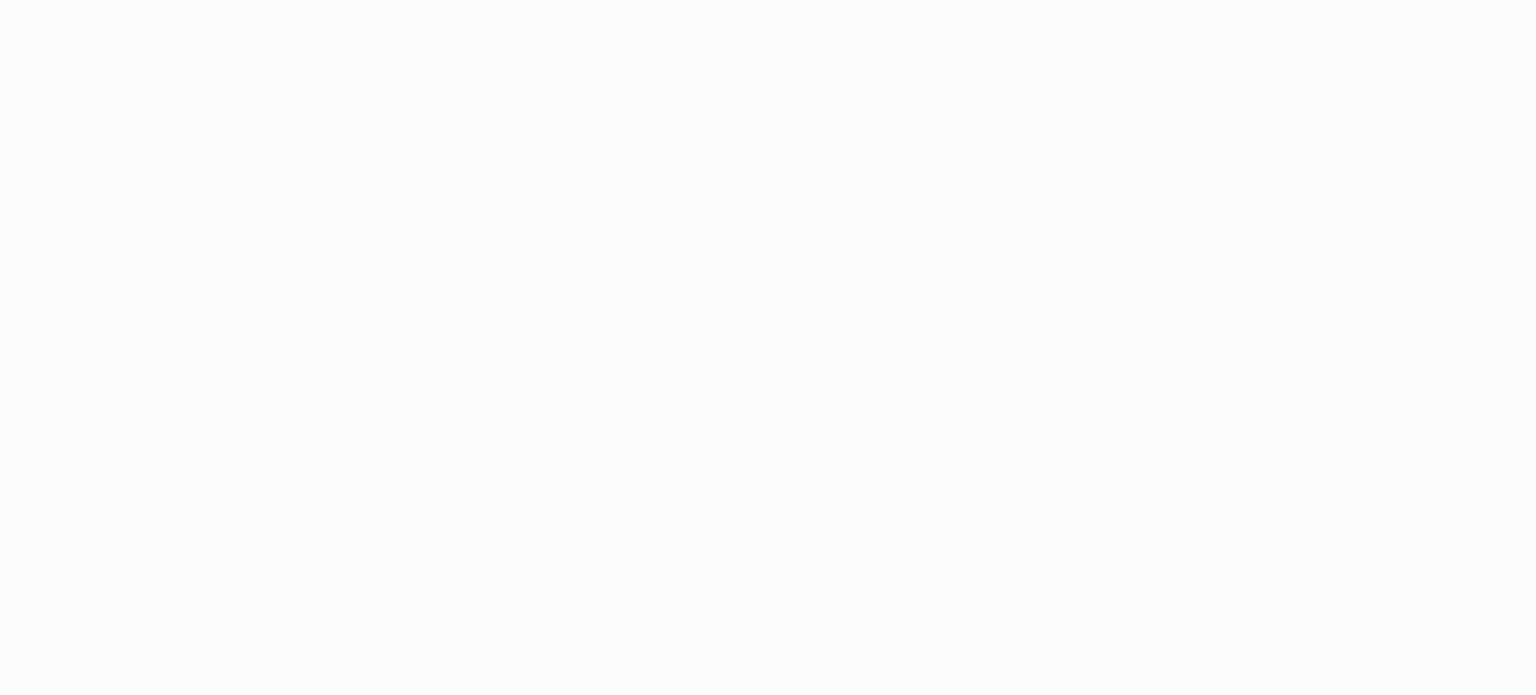 scroll, scrollTop: 0, scrollLeft: 0, axis: both 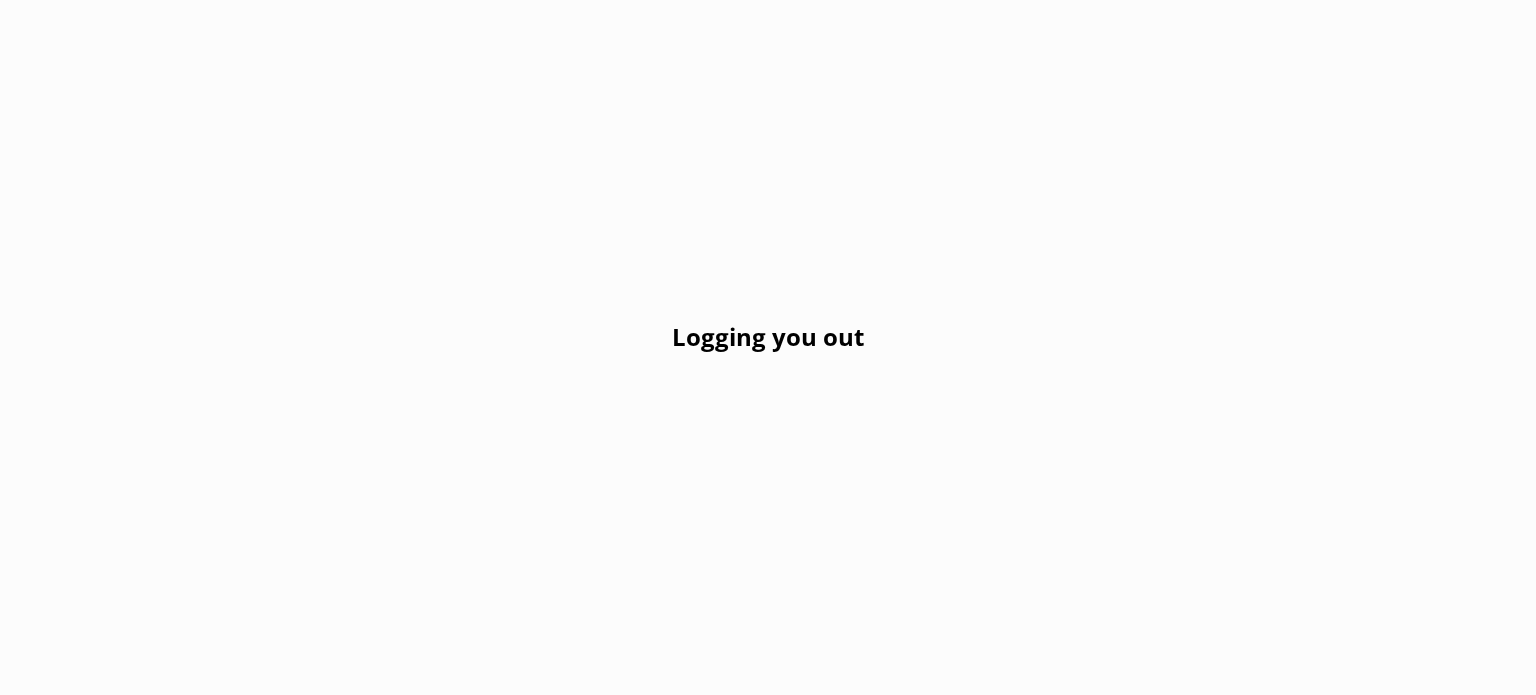 drag, startPoint x: 1494, startPoint y: 0, endPoint x: 1028, endPoint y: 142, distance: 487.155 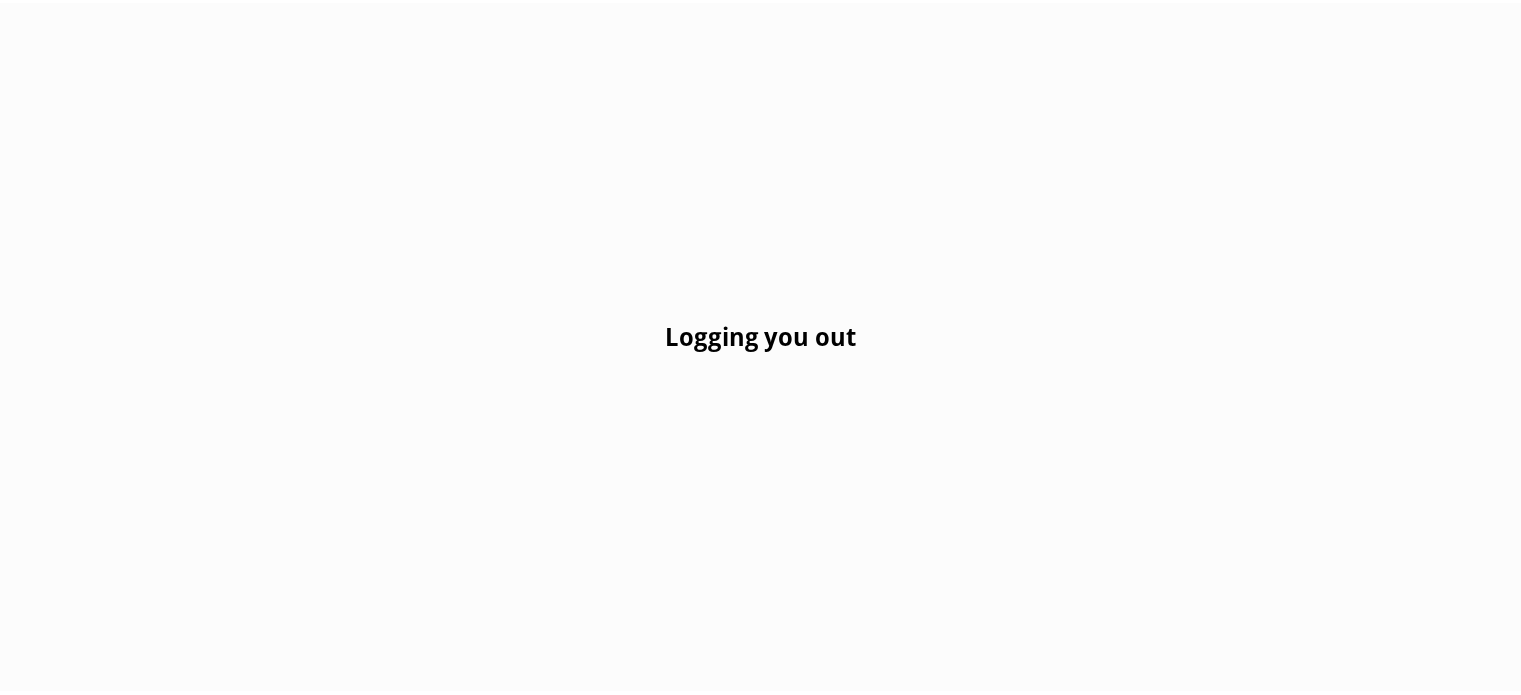 scroll, scrollTop: 0, scrollLeft: 0, axis: both 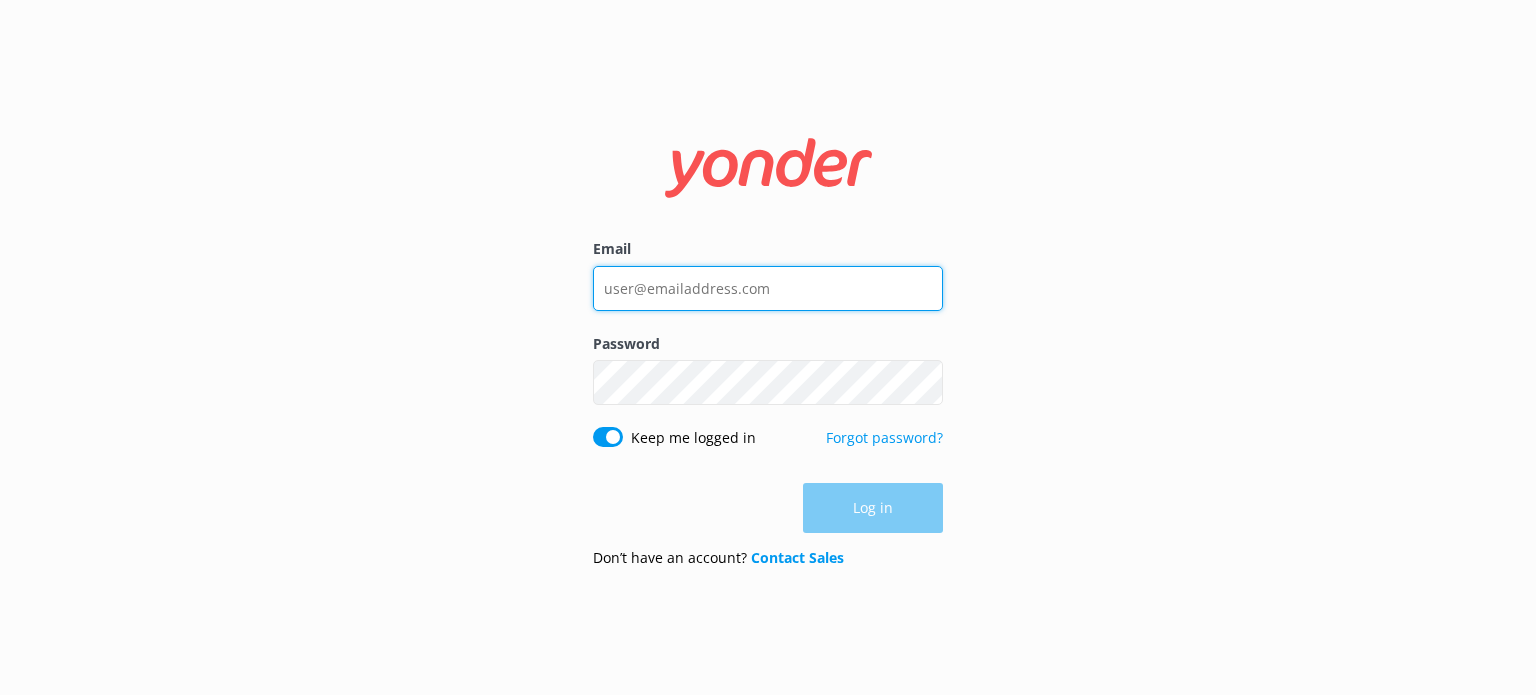 type on "[EMAIL_ADDRESS][DOMAIN_NAME]" 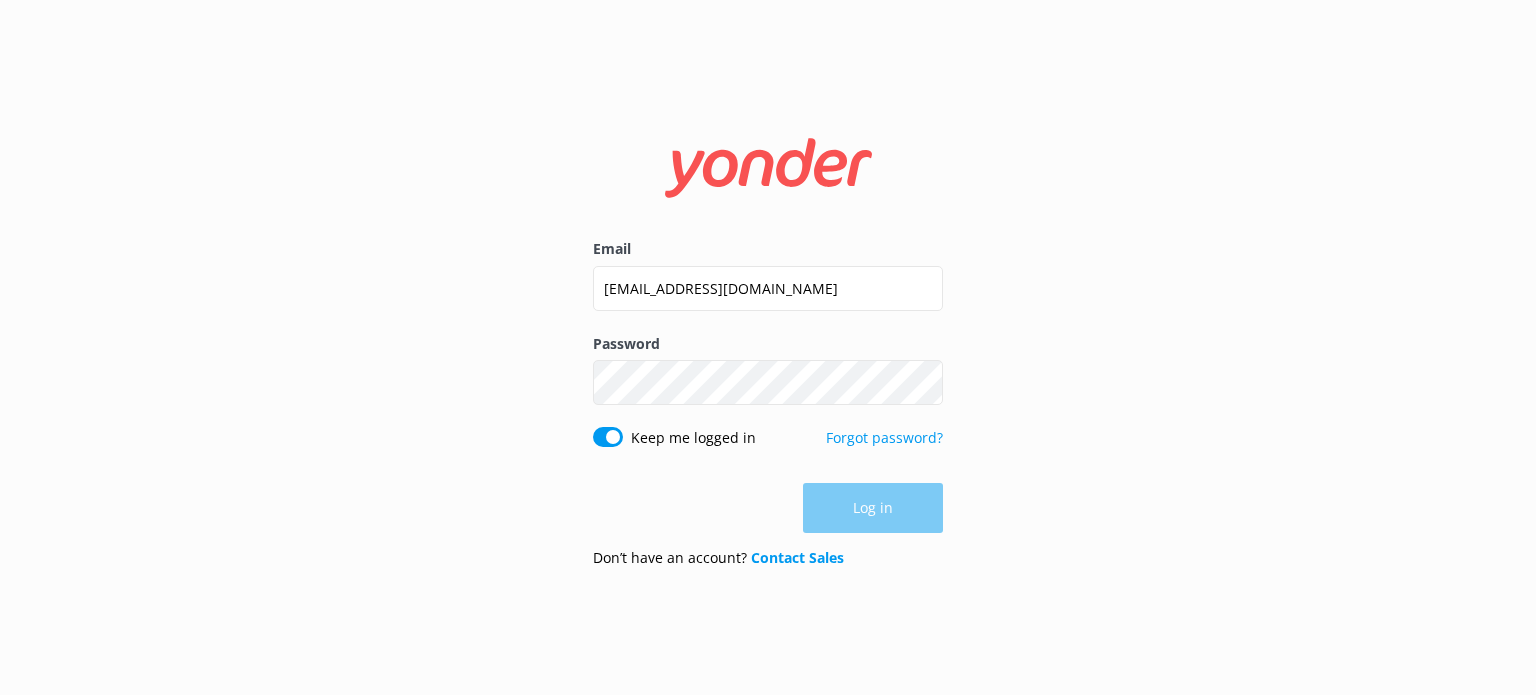 click on "Log in" at bounding box center (768, 508) 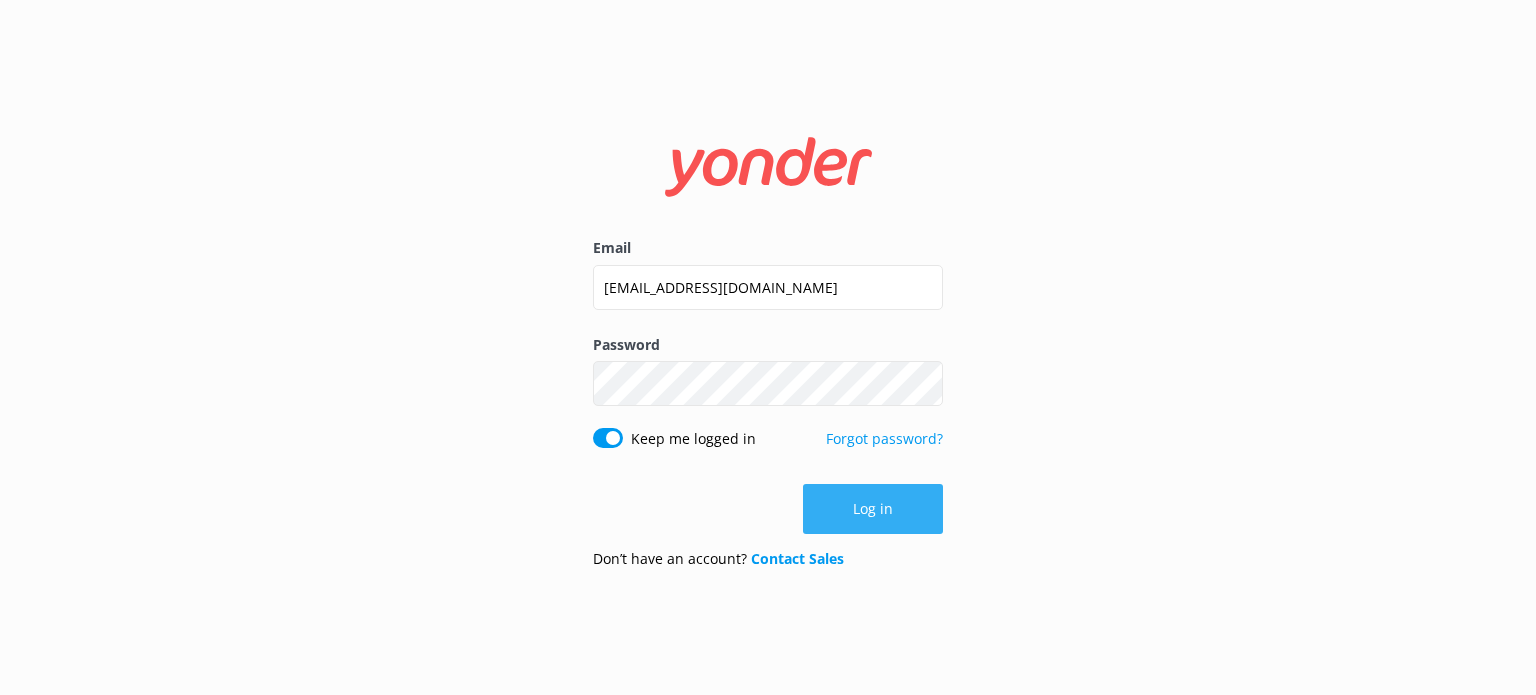 click on "Log in" at bounding box center [873, 509] 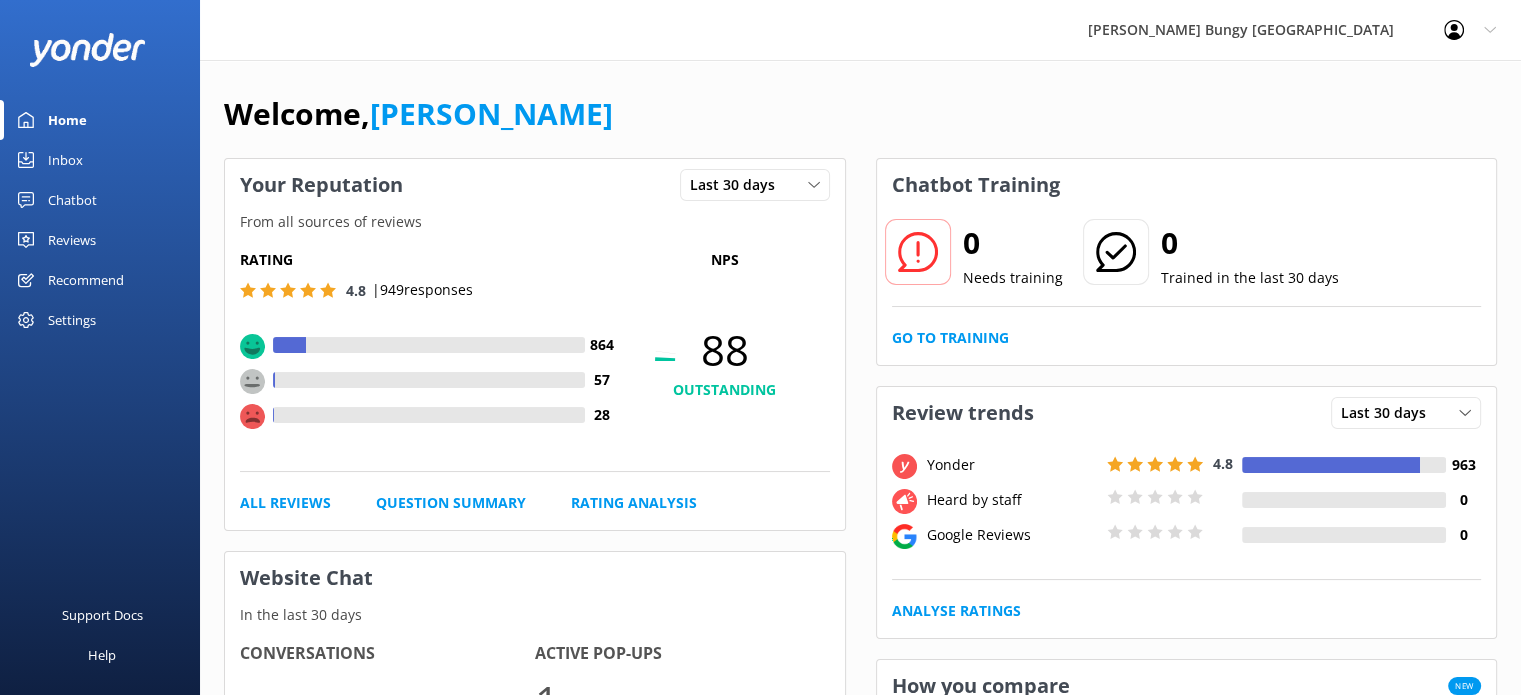 click on "Reviews" at bounding box center [72, 240] 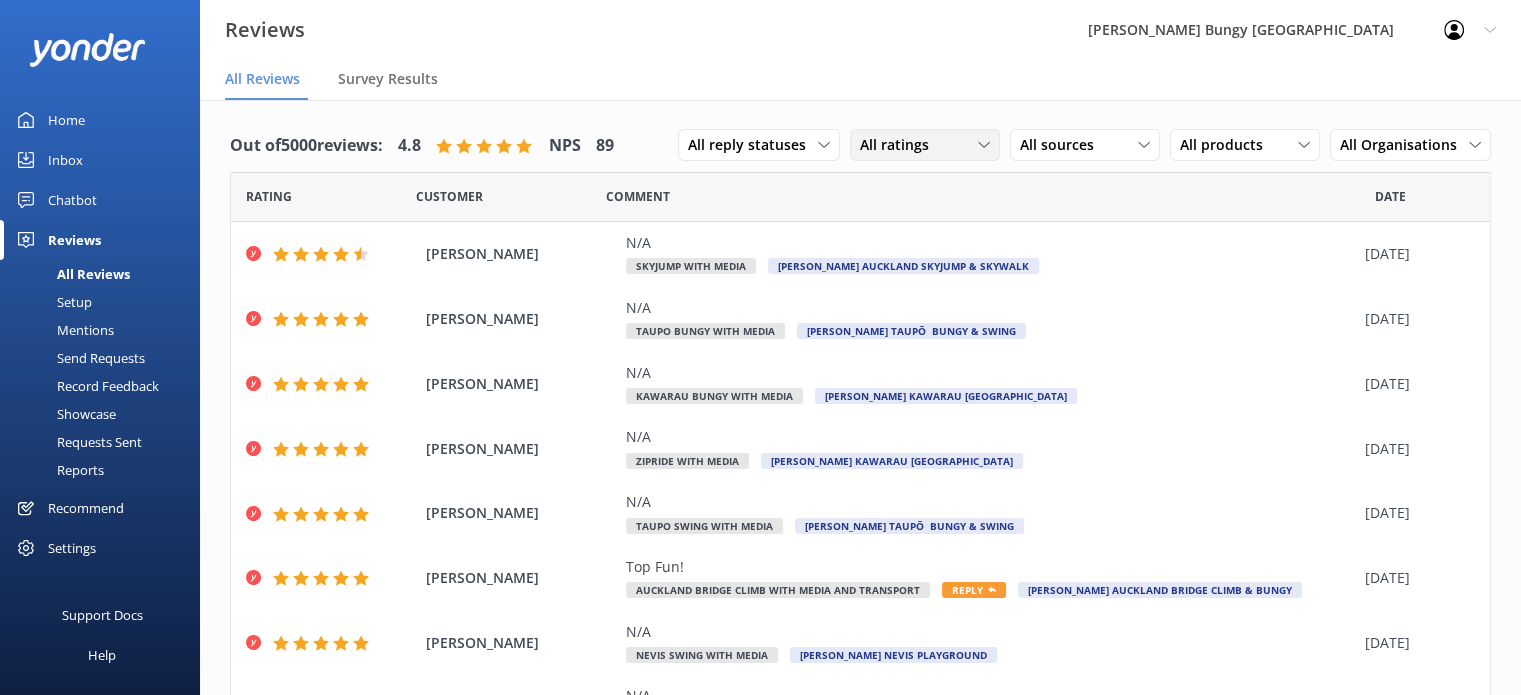 click on "All ratings All ratings Promoters Passives Detractors" at bounding box center (925, 145) 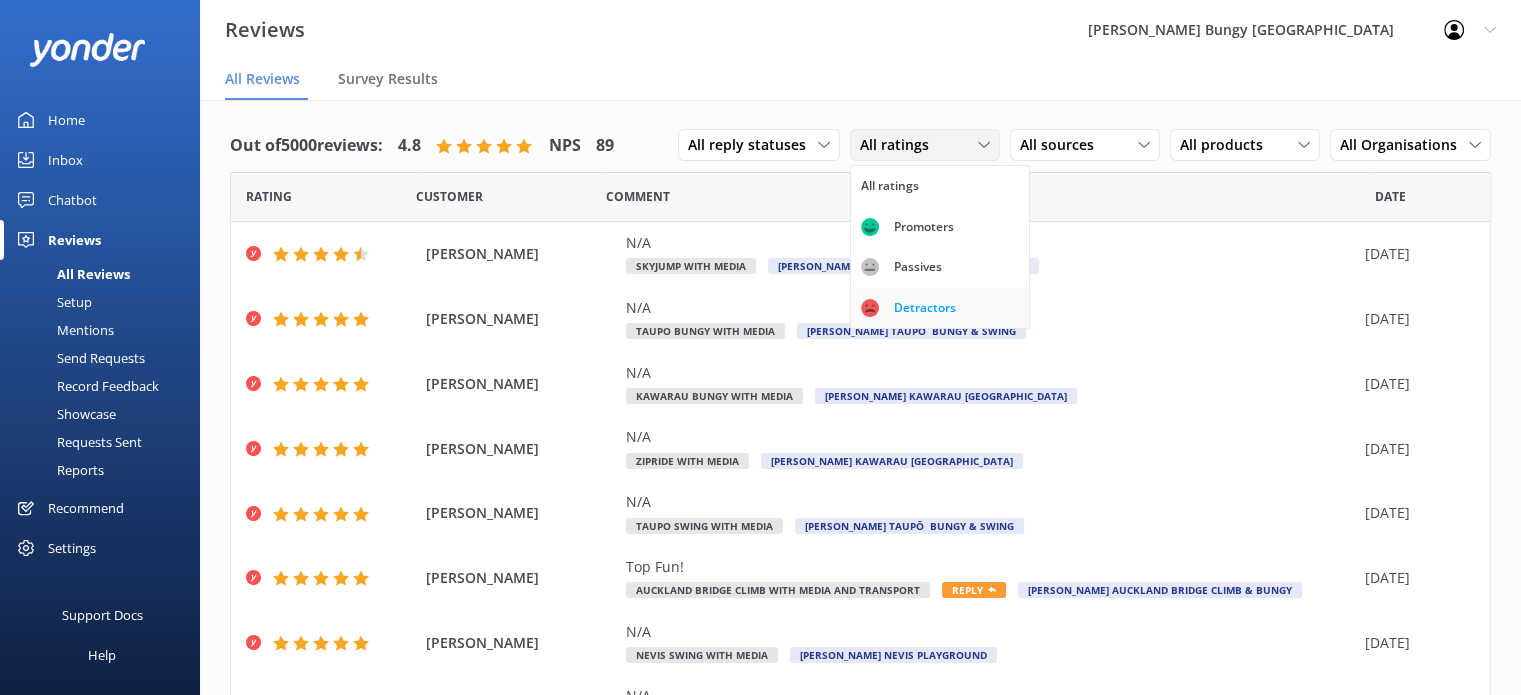 click on "Detractors" at bounding box center [925, 308] 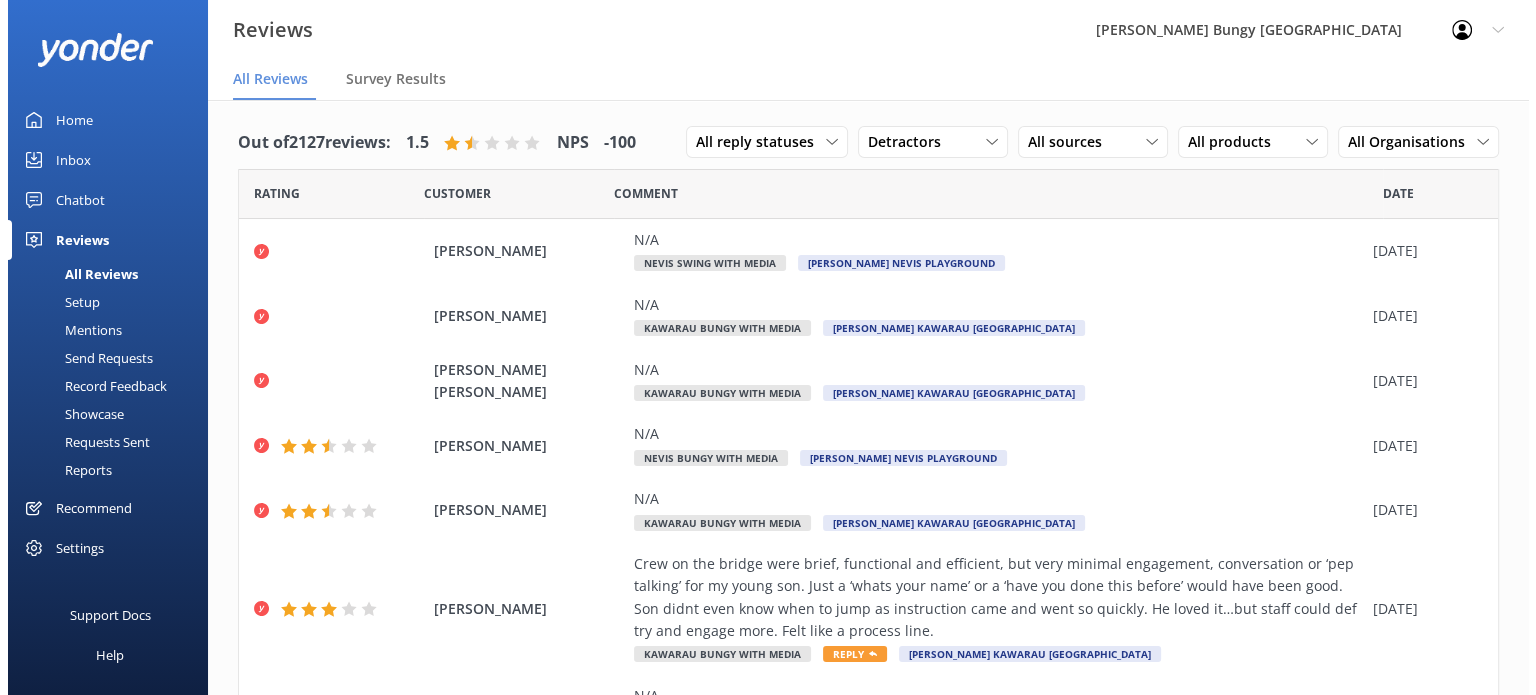 scroll, scrollTop: 0, scrollLeft: 0, axis: both 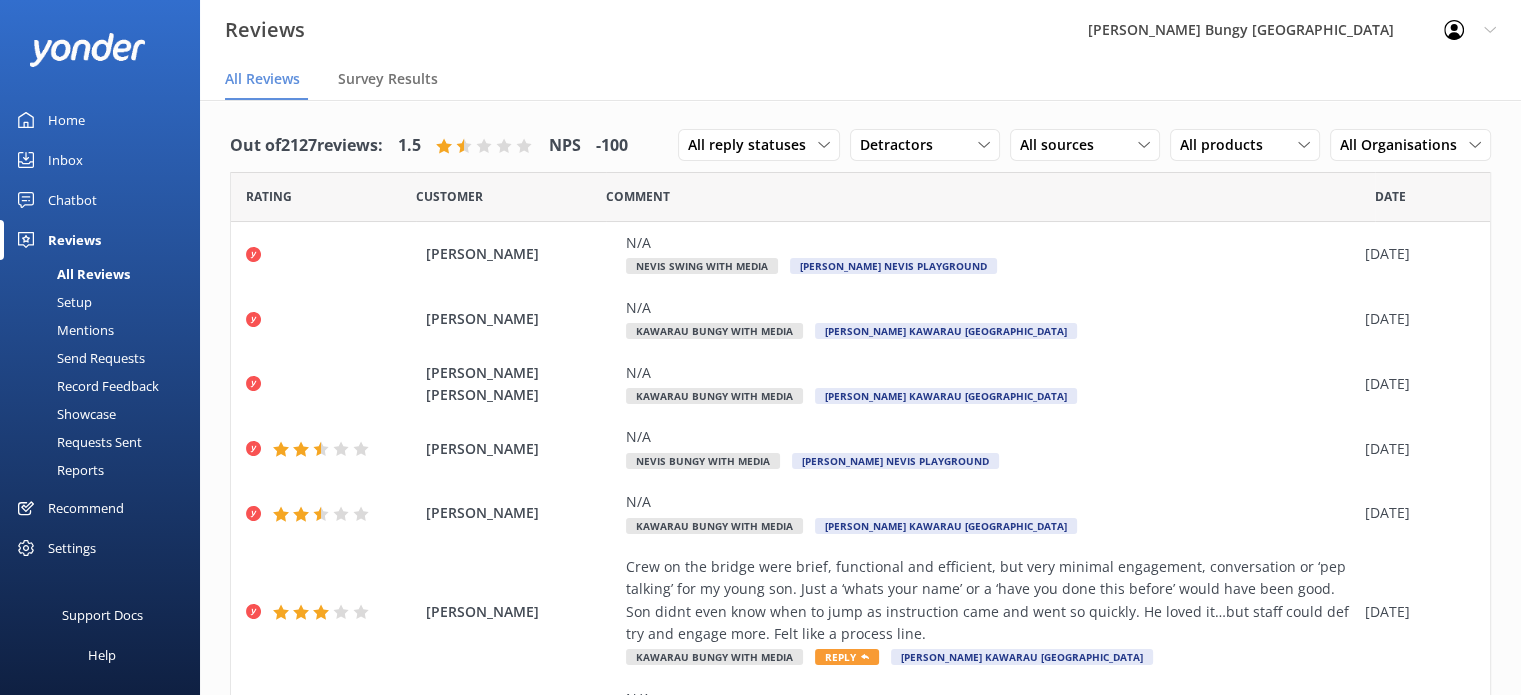 click on "Mentions" at bounding box center (63, 330) 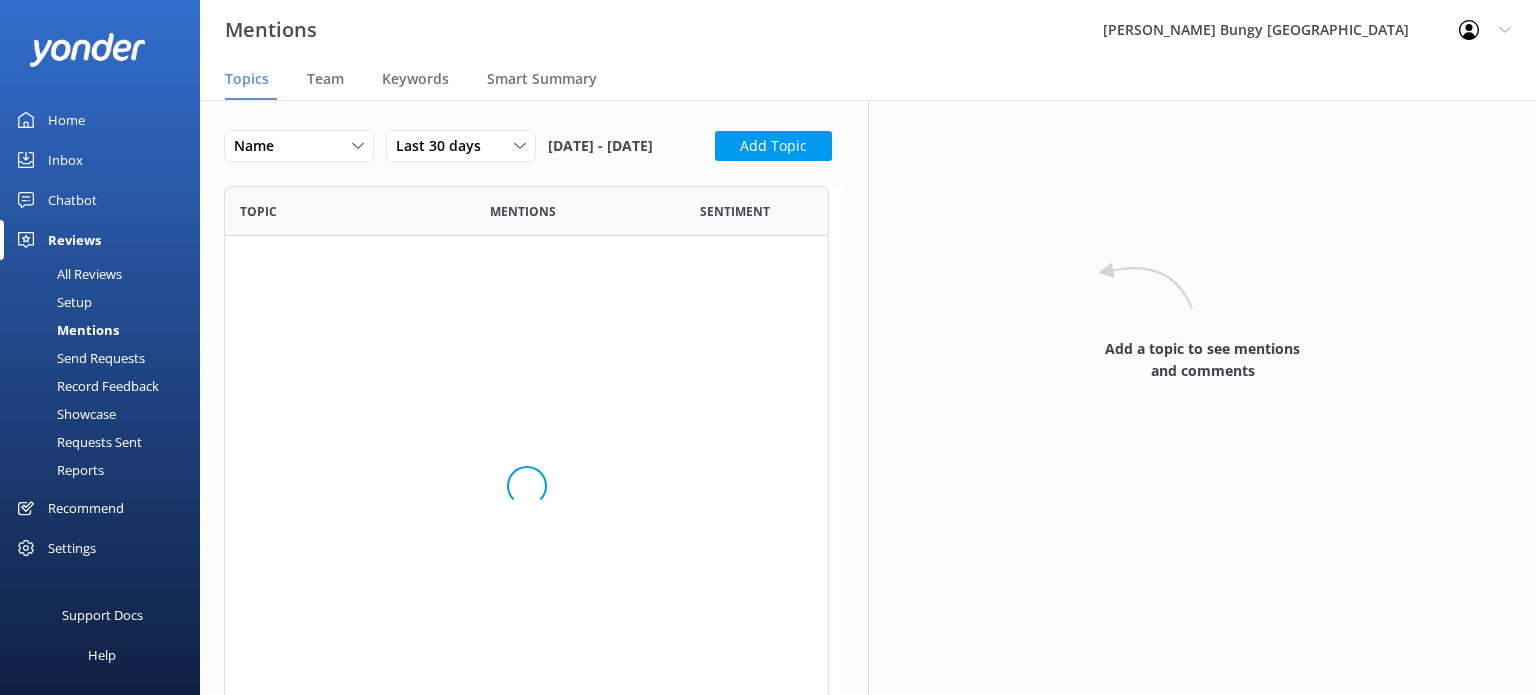 scroll, scrollTop: 16, scrollLeft: 16, axis: both 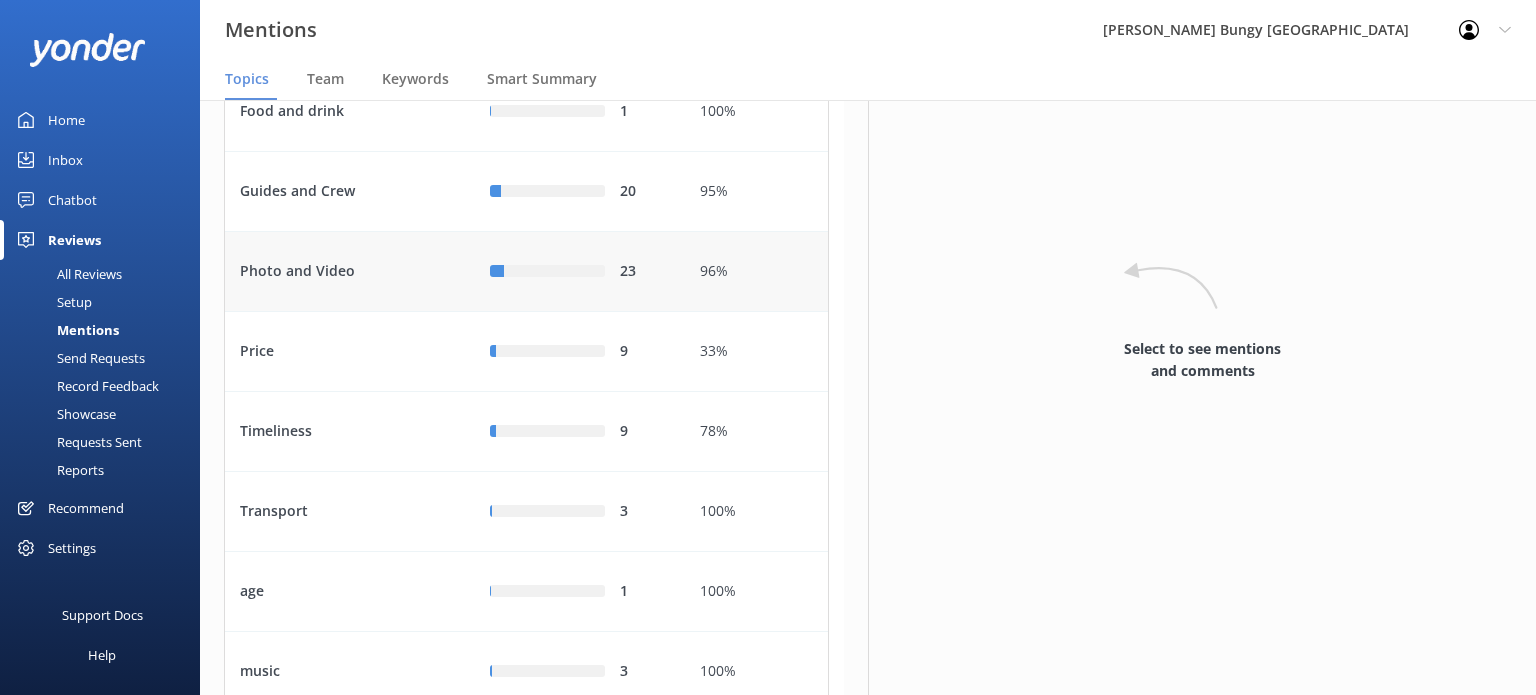 click on "23" at bounding box center [645, 272] 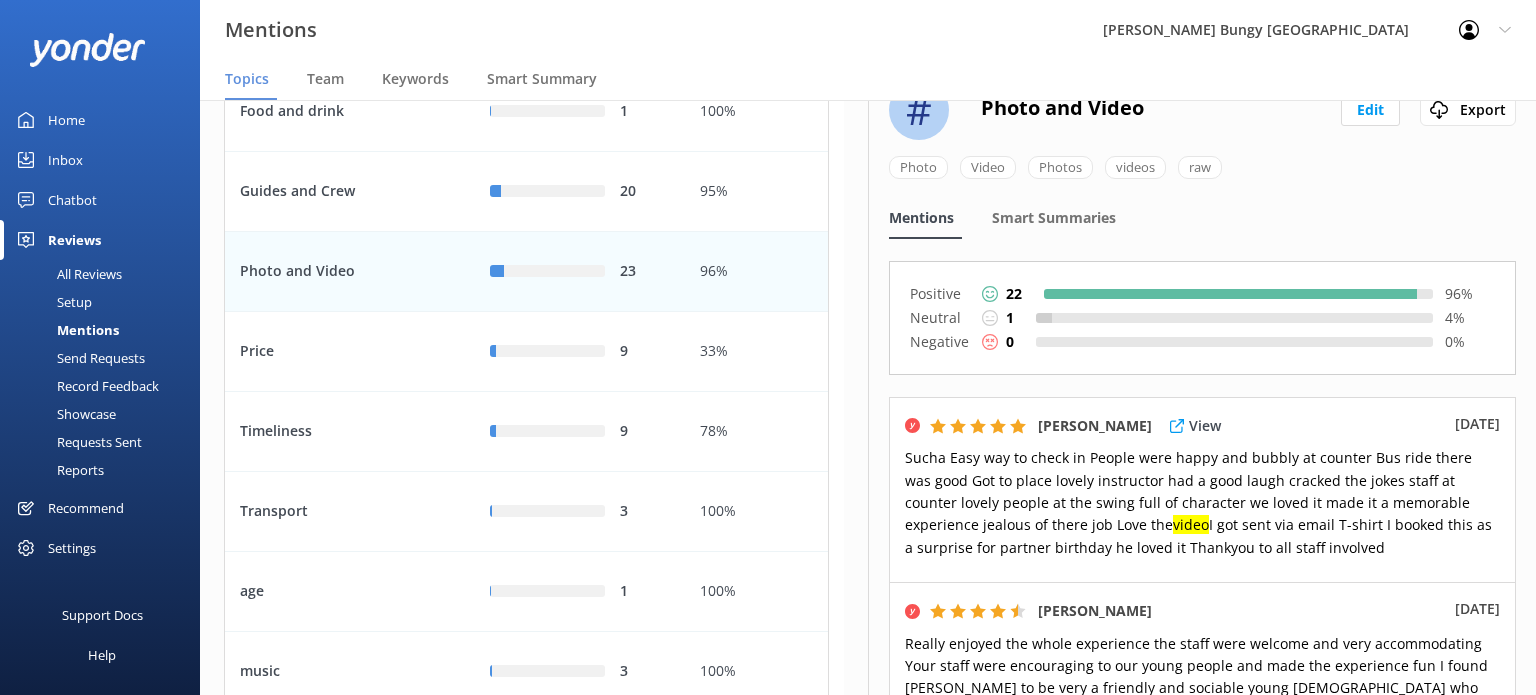 scroll, scrollTop: 0, scrollLeft: 0, axis: both 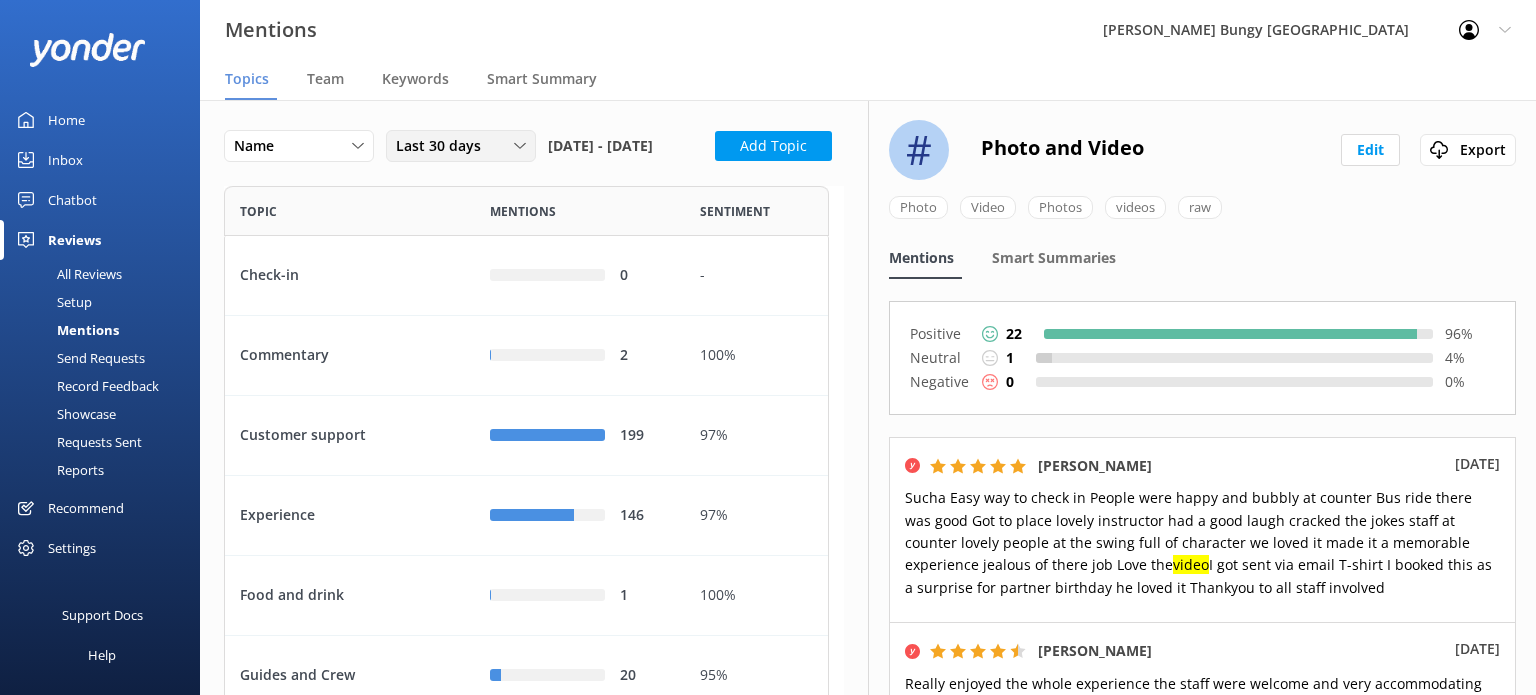 click 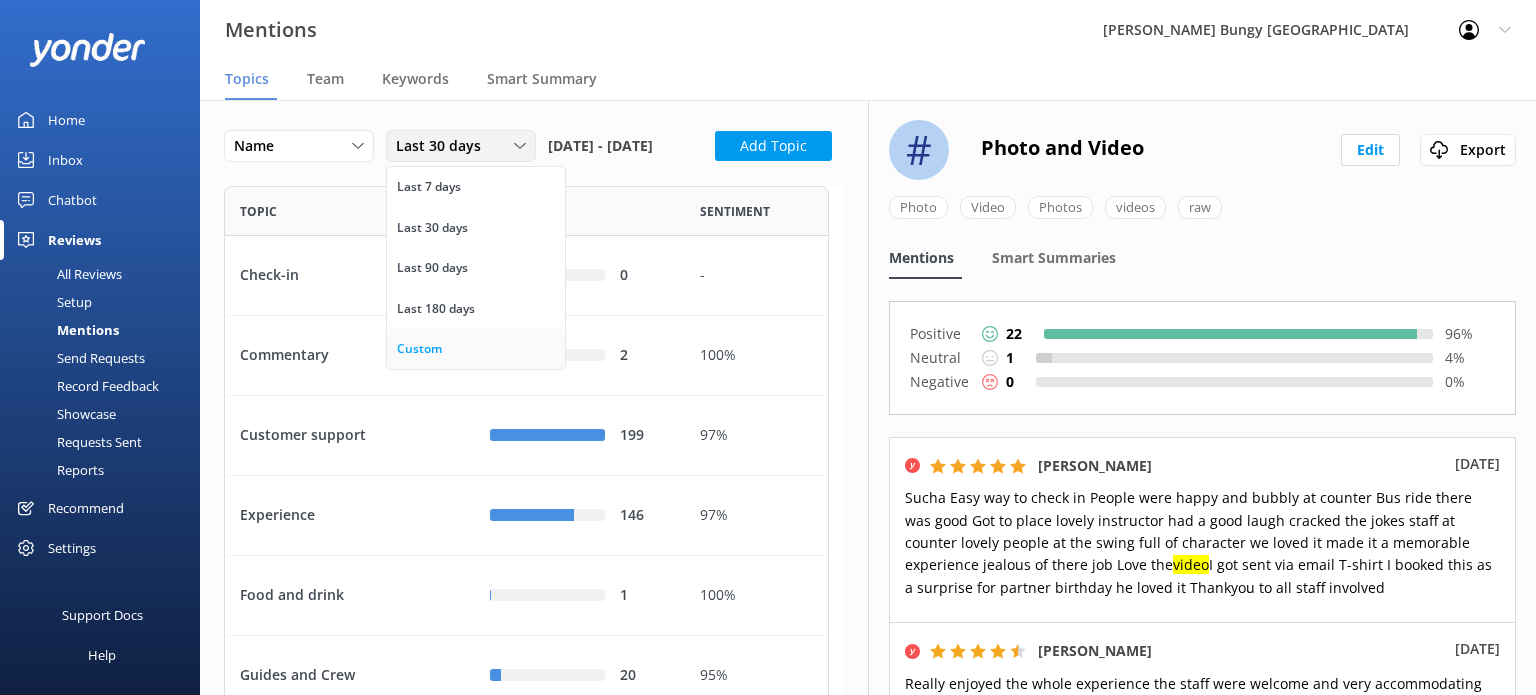 click on "Custom" at bounding box center (419, 349) 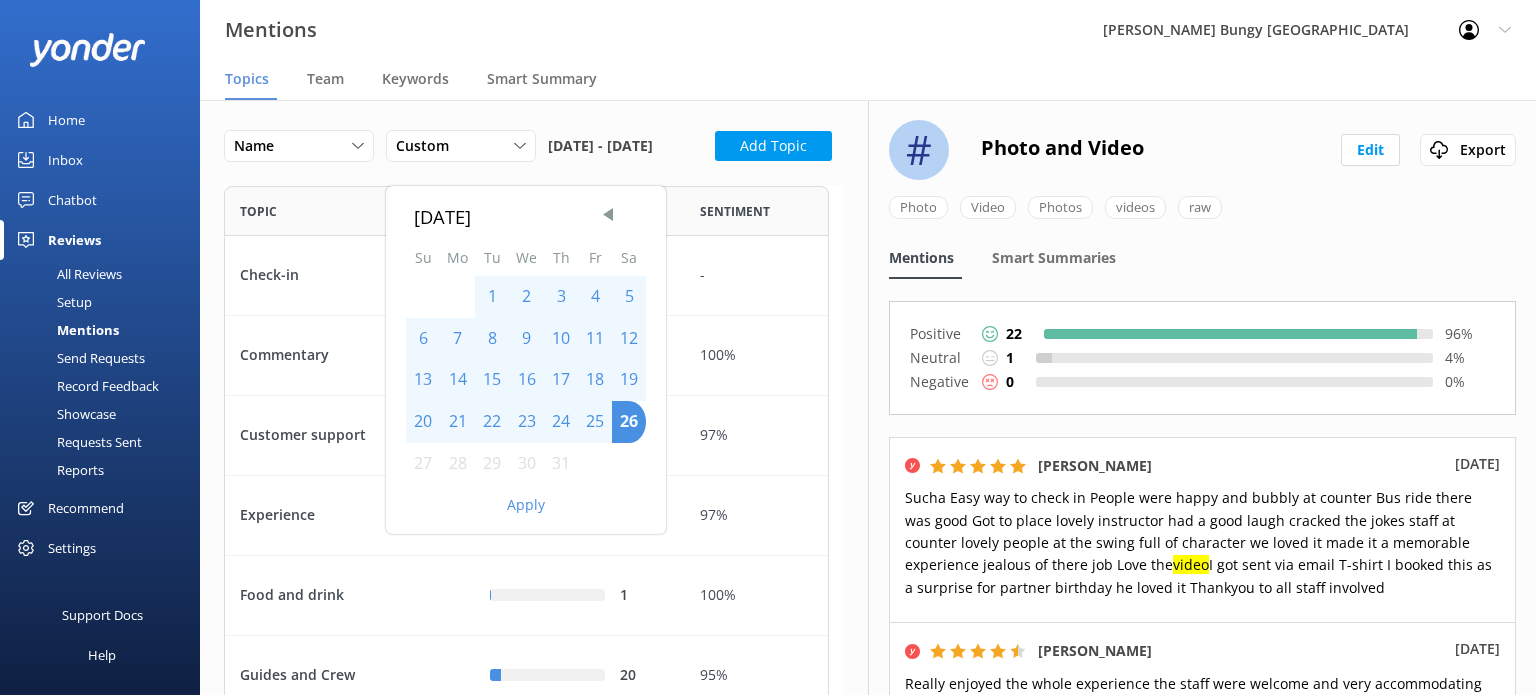 click on "1" at bounding box center [492, 297] 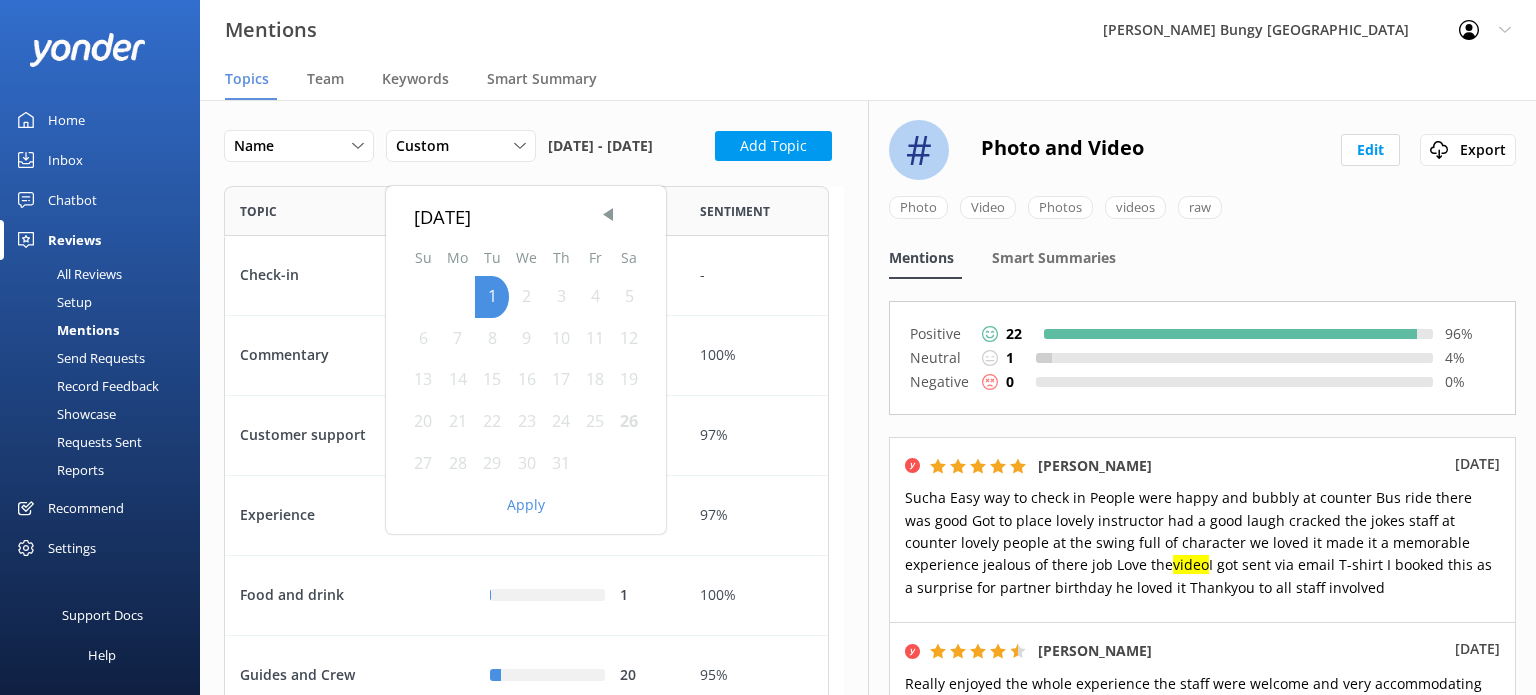 click on "26" at bounding box center (629, 422) 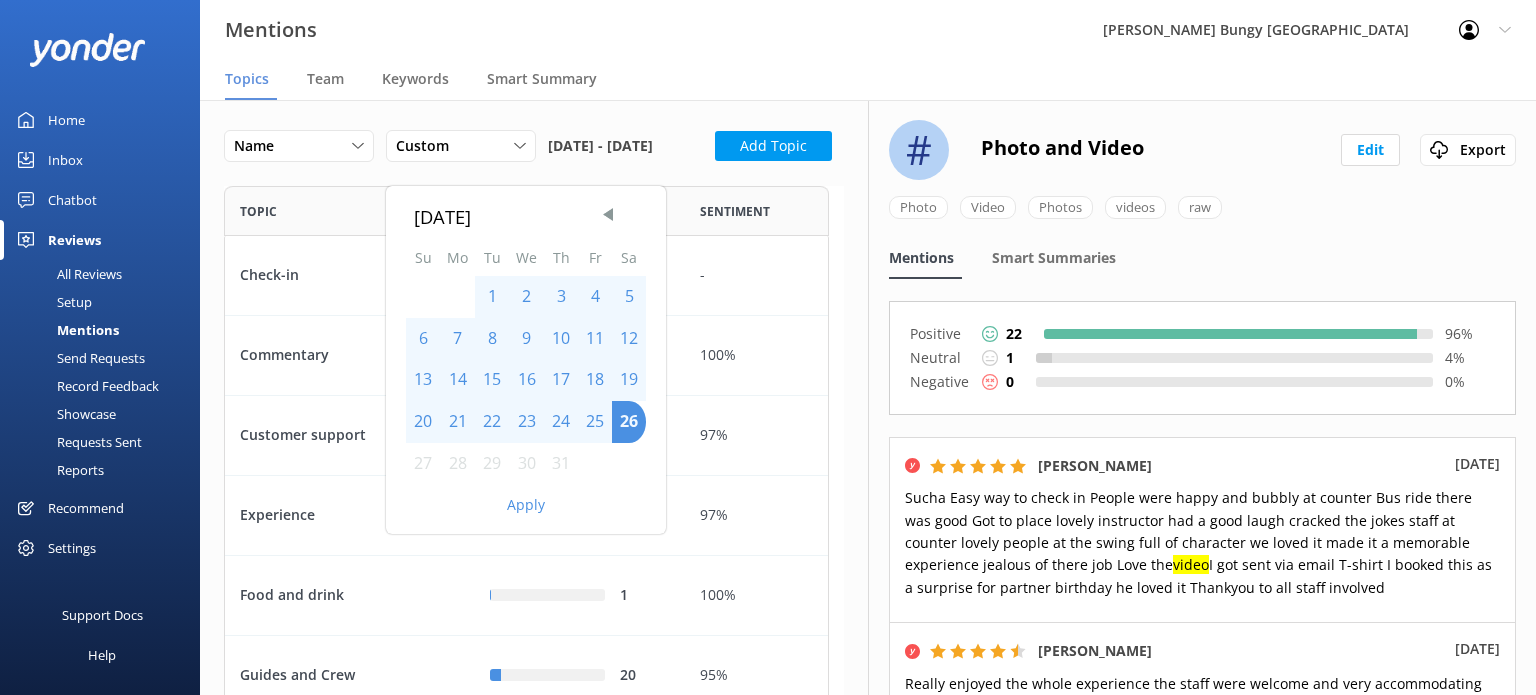 click on "1" at bounding box center (492, 297) 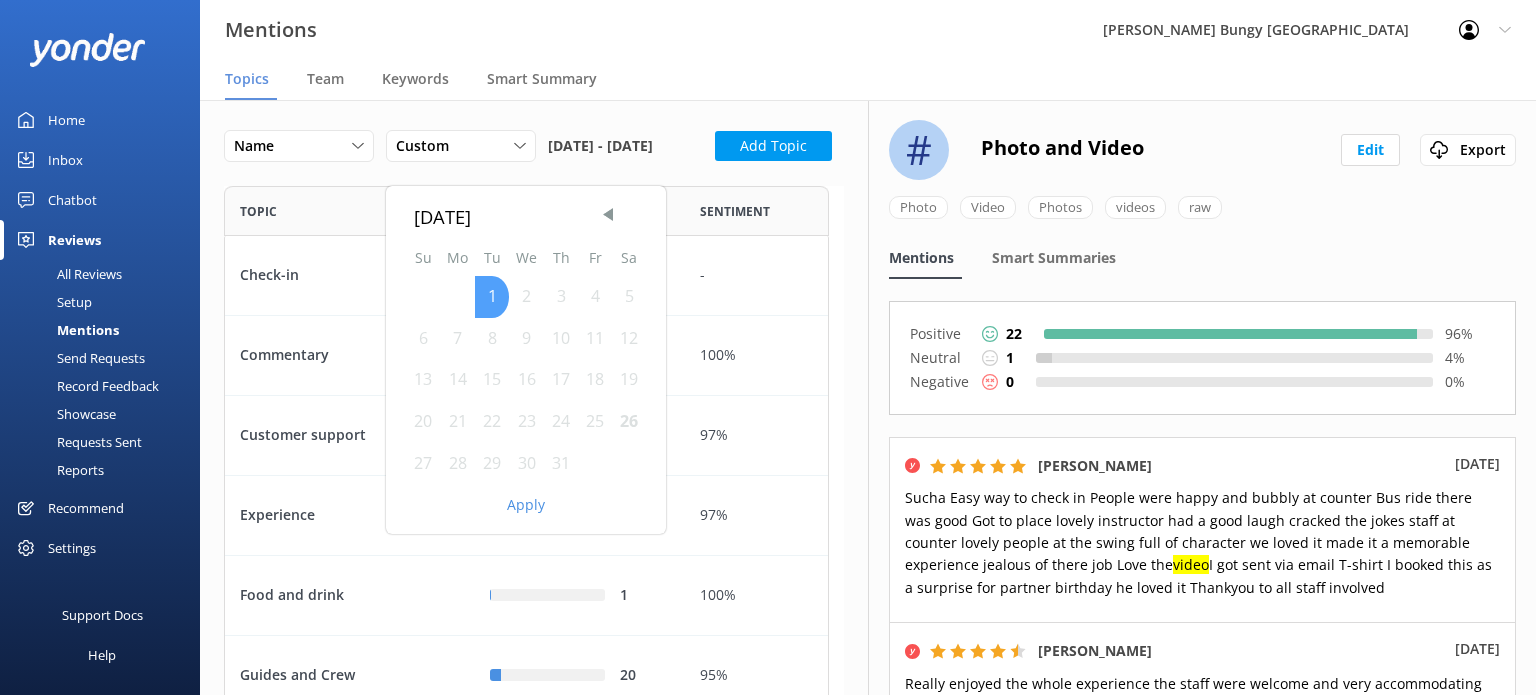 click on "1" at bounding box center [492, 297] 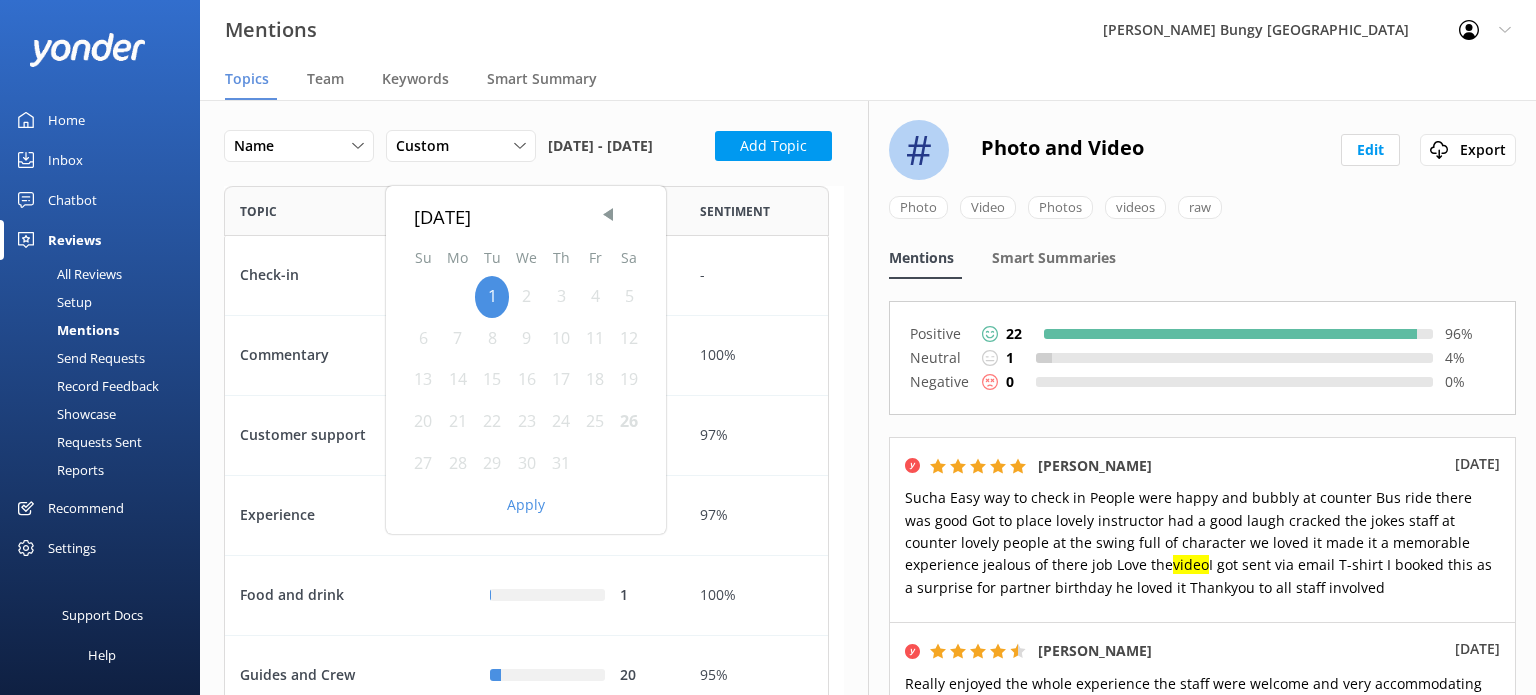 click on "26" at bounding box center (629, 422) 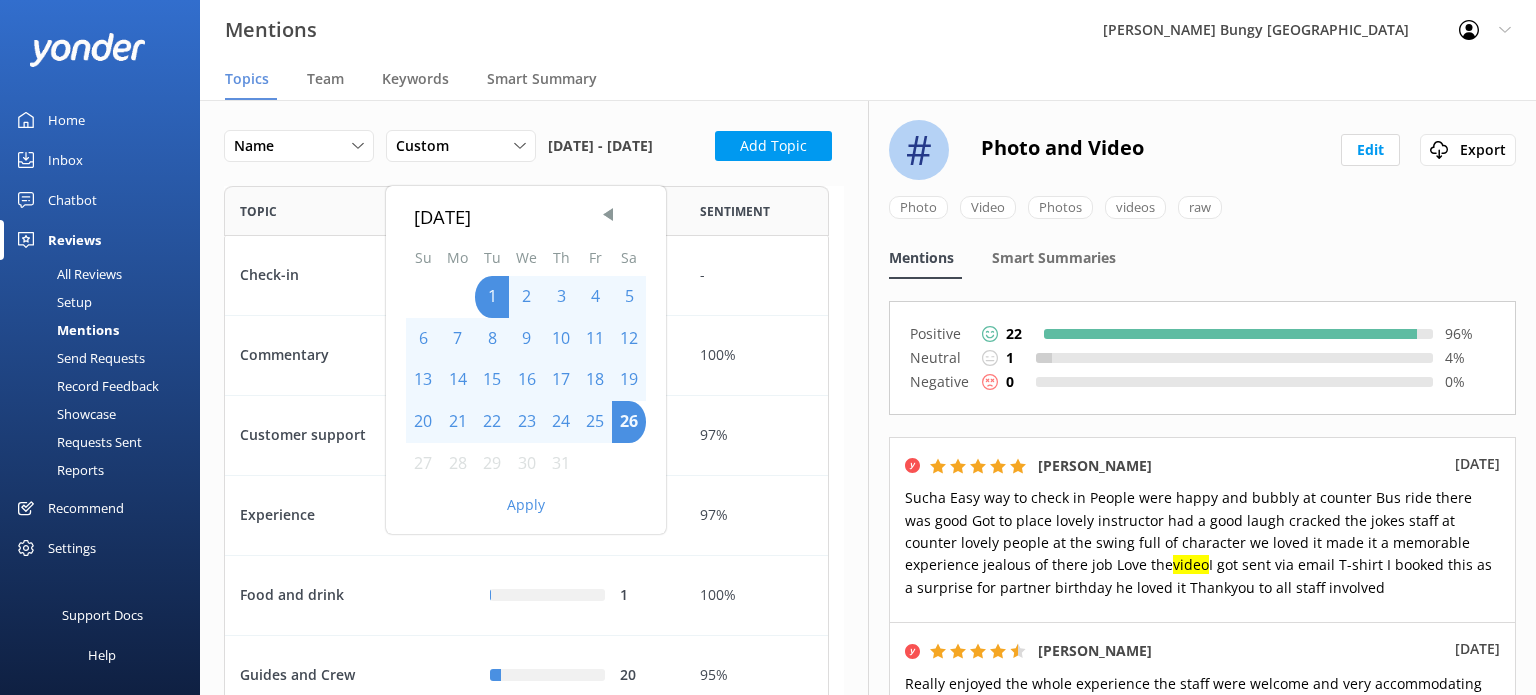 click on "Apply" at bounding box center [526, 505] 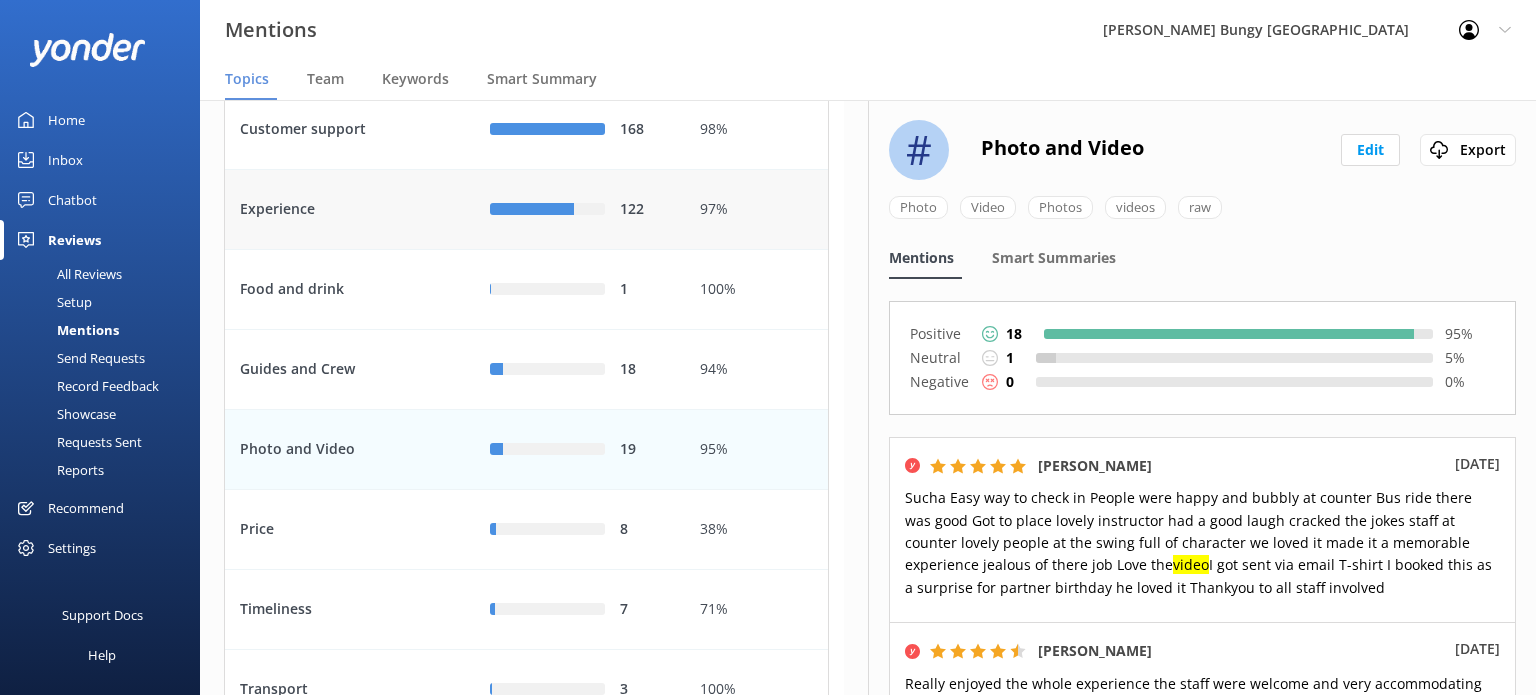 scroll, scrollTop: 314, scrollLeft: 0, axis: vertical 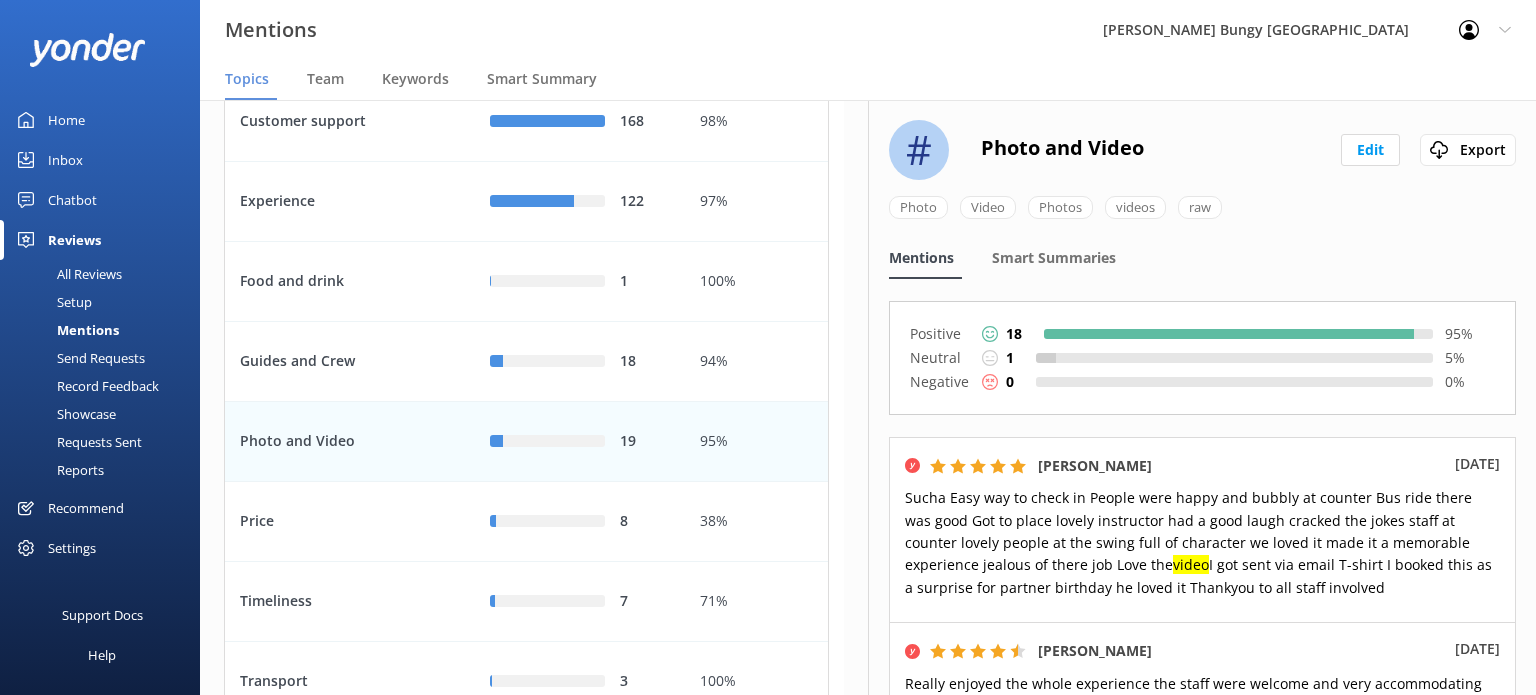 click on "19" at bounding box center (580, 442) 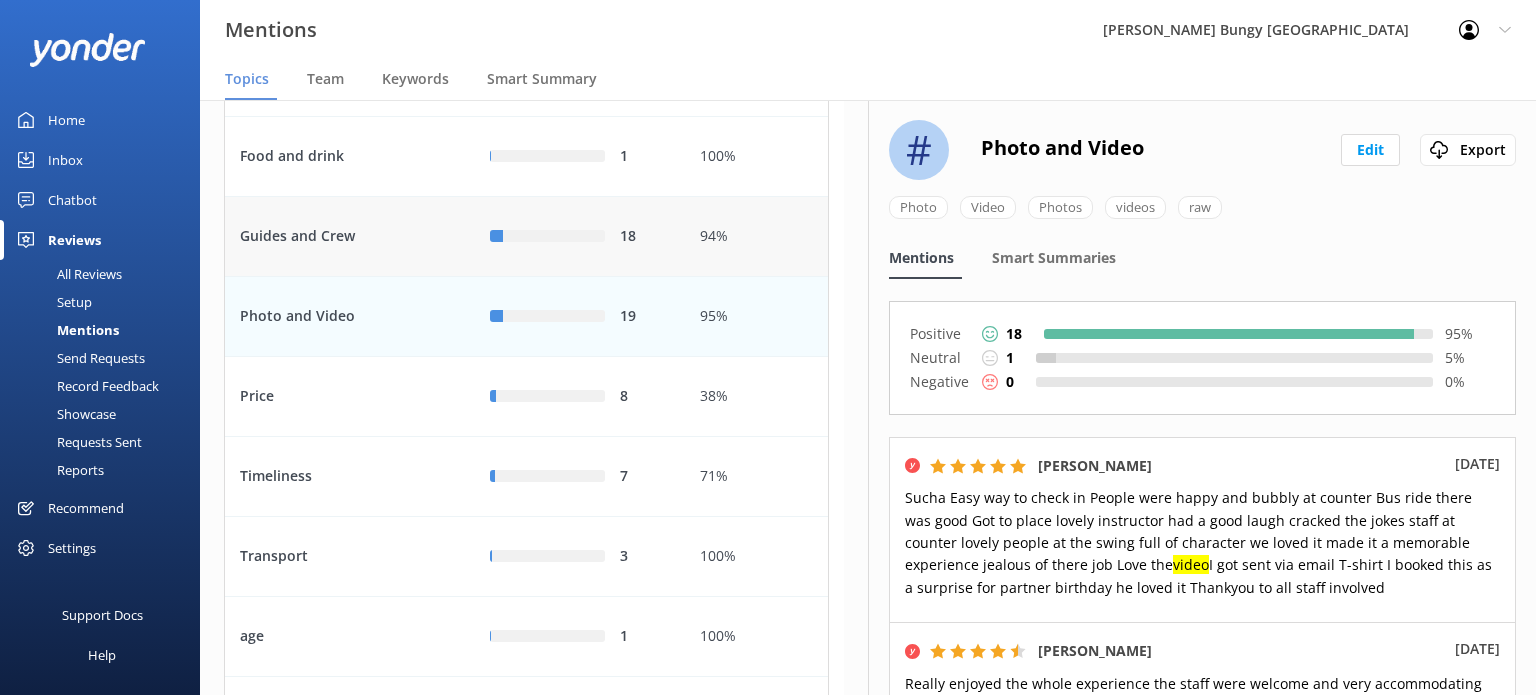 scroll, scrollTop: 382, scrollLeft: 0, axis: vertical 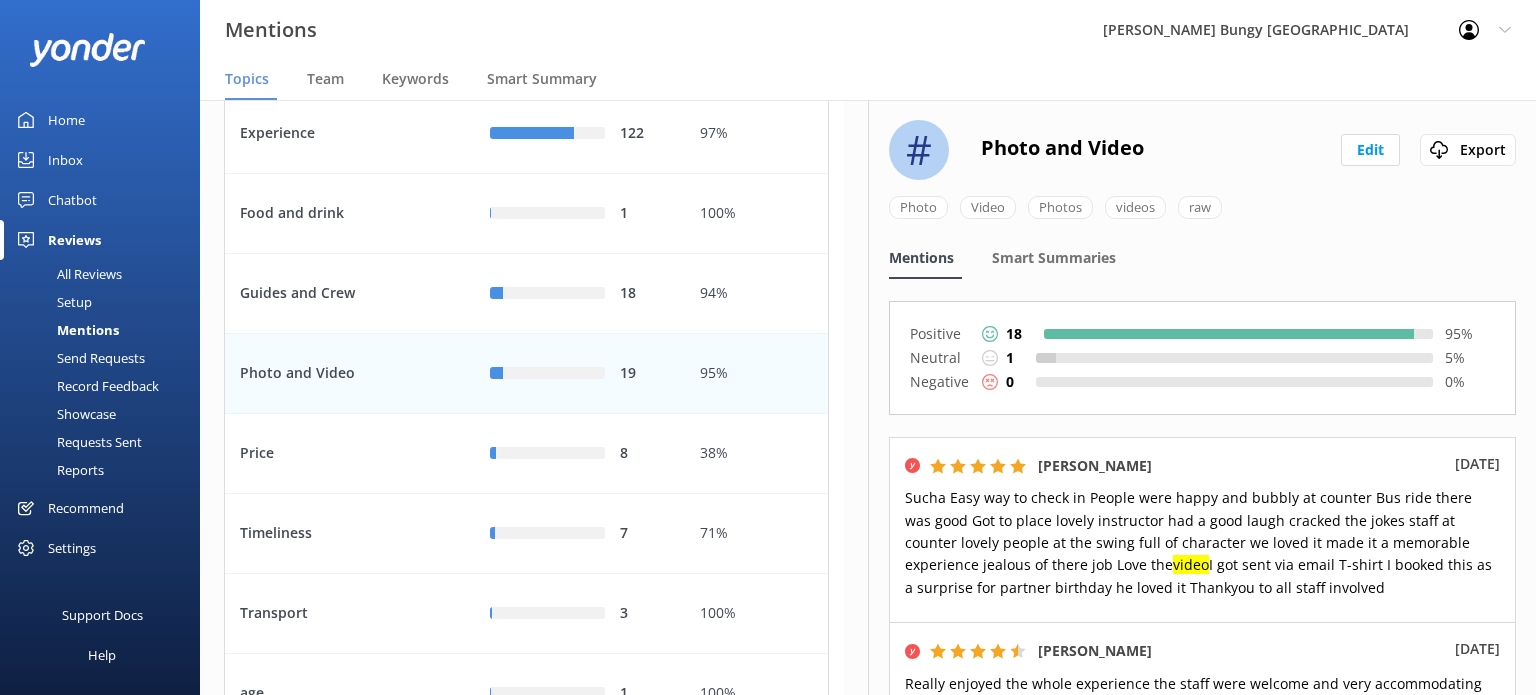 click on "19" at bounding box center [645, 374] 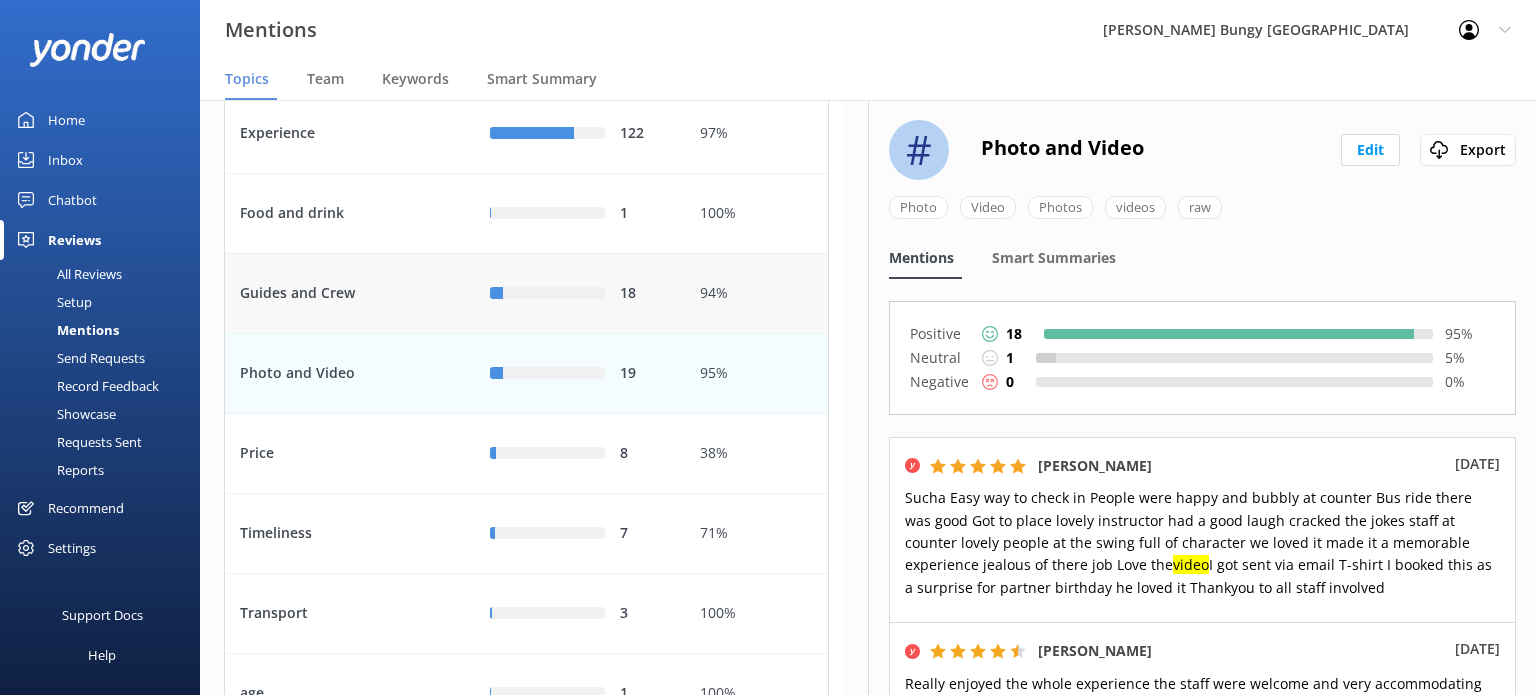 click on "18" at bounding box center [580, 294] 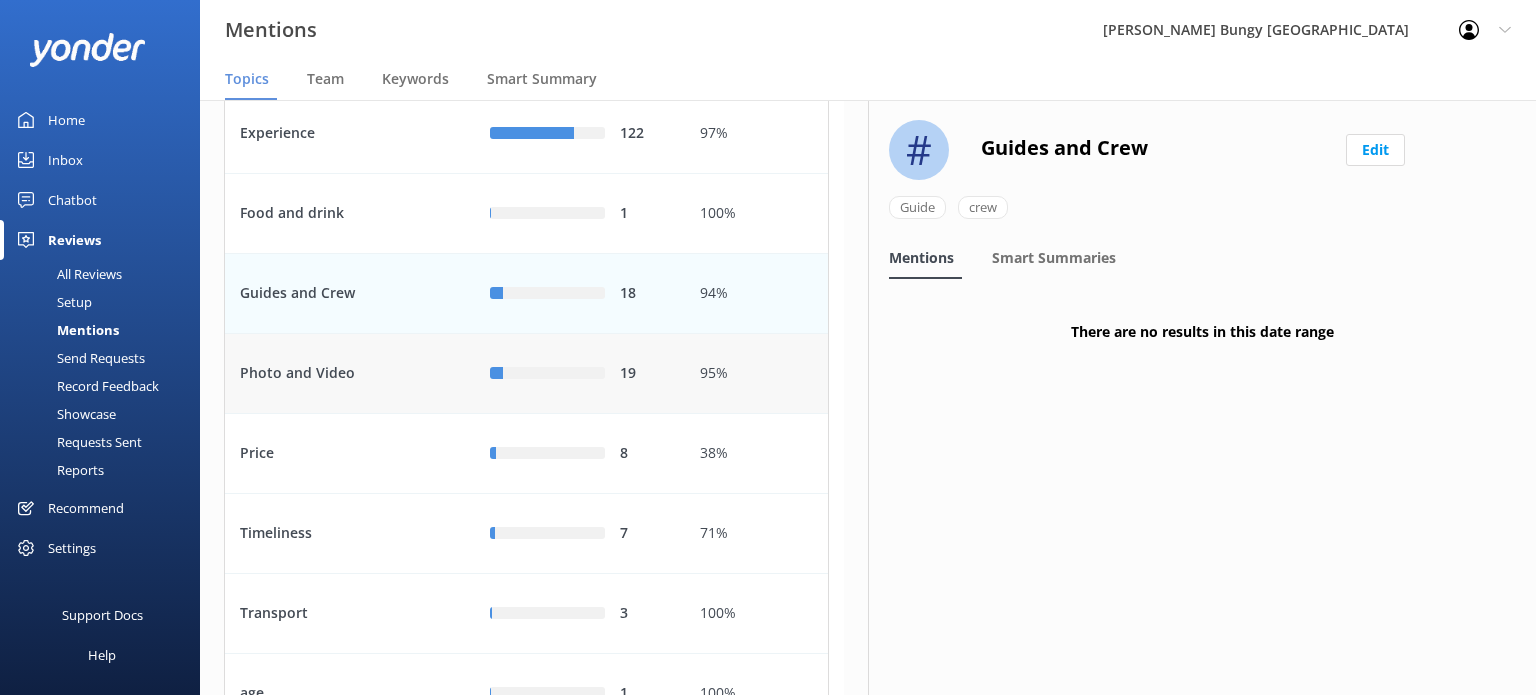 click on "19" at bounding box center (580, 374) 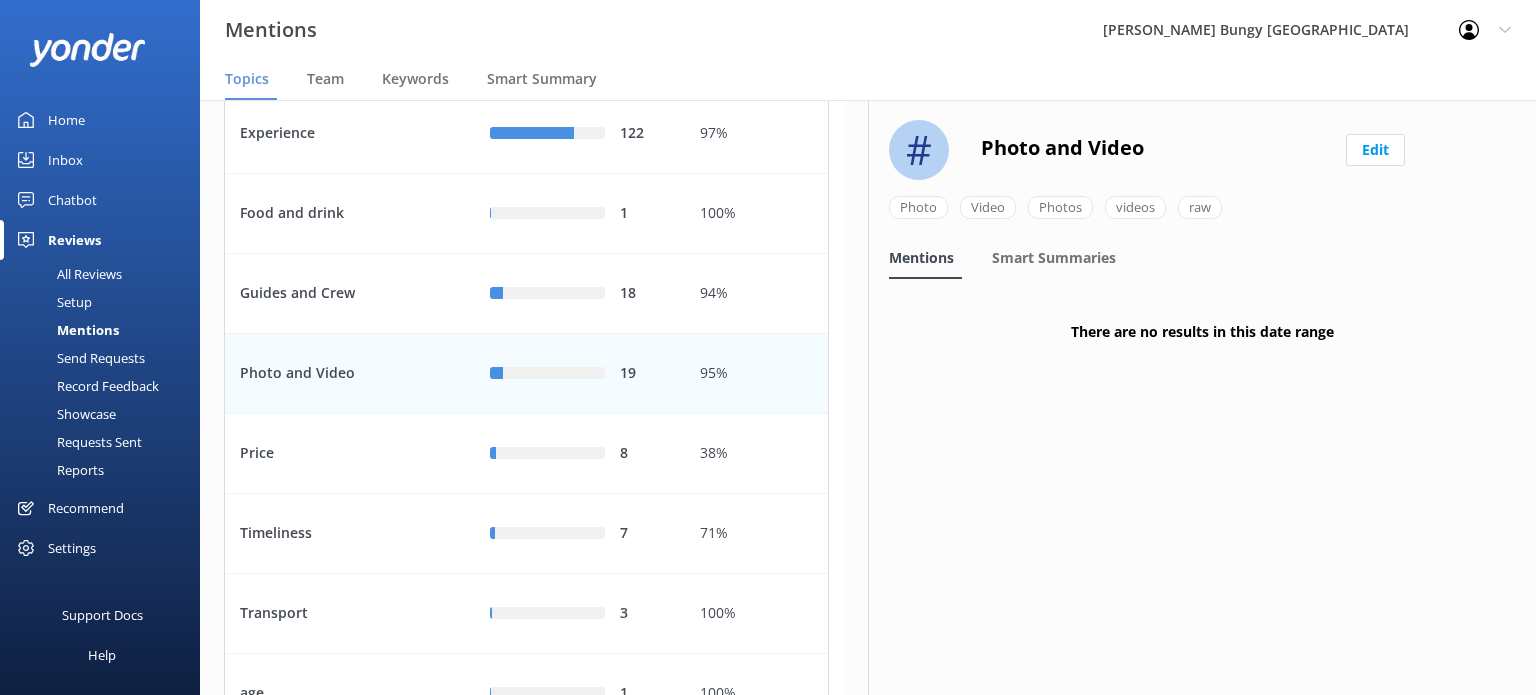 scroll, scrollTop: 0, scrollLeft: 0, axis: both 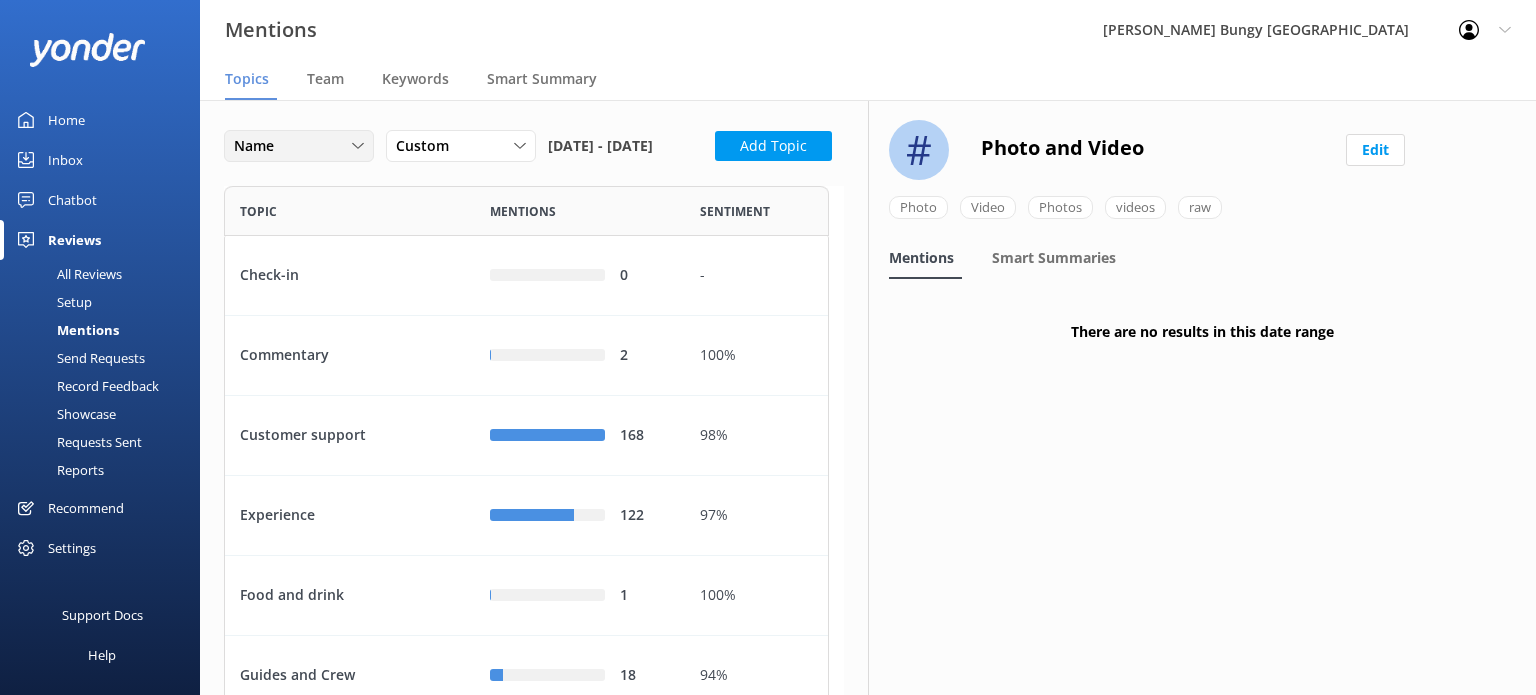 click 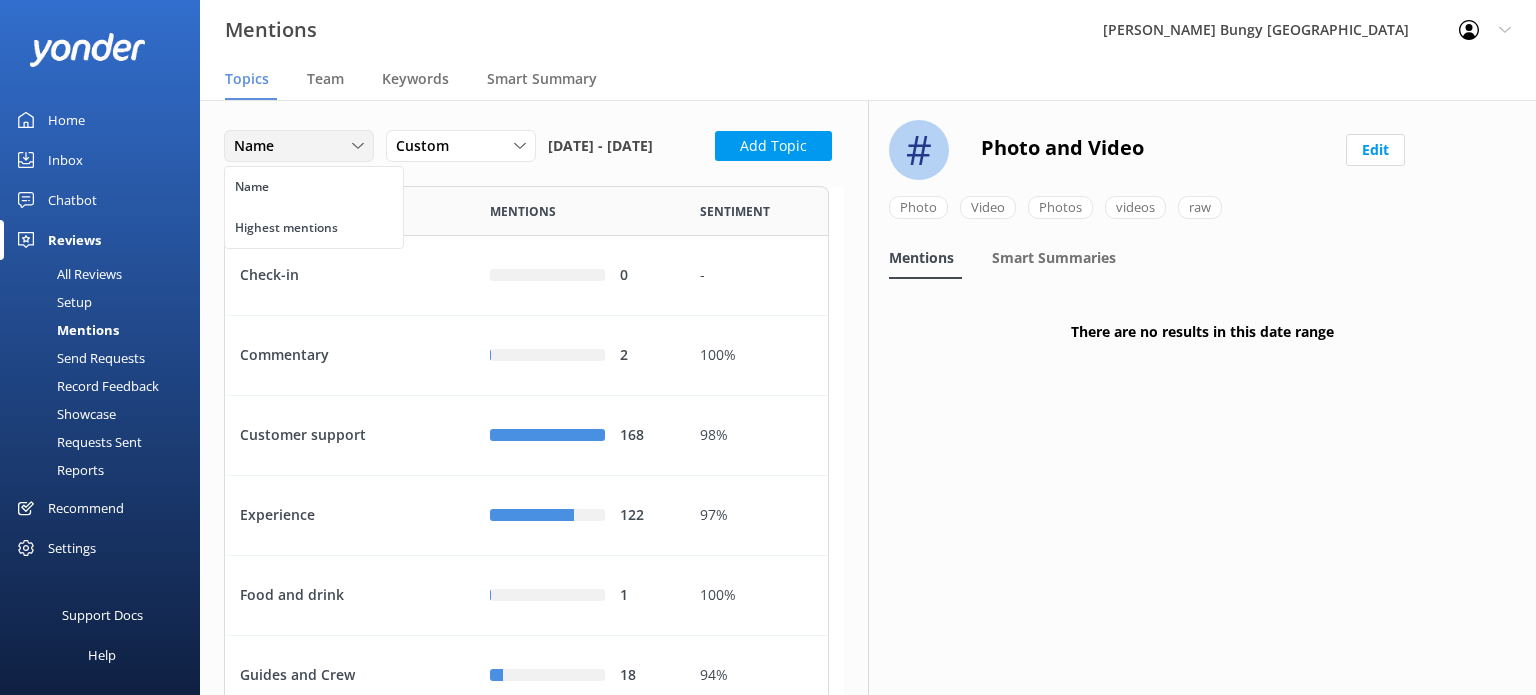 click 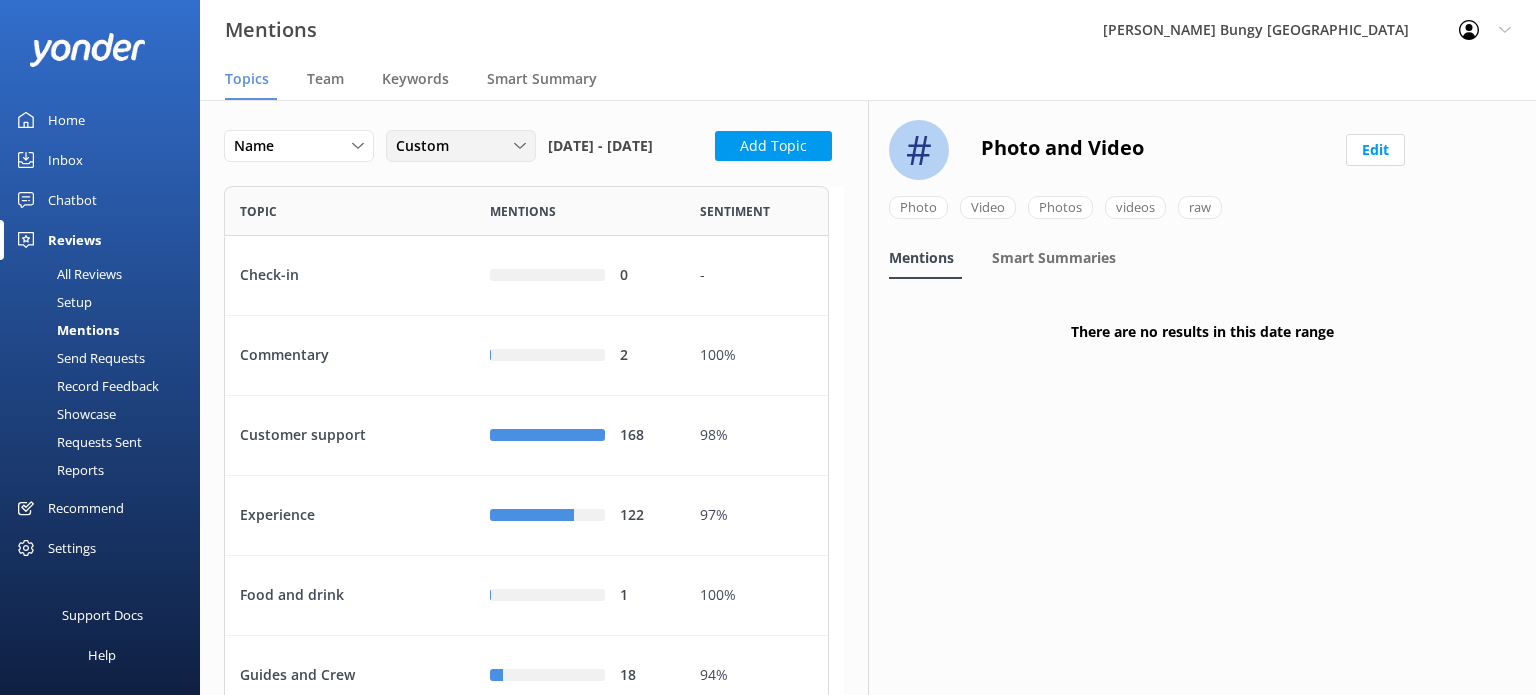 click on "Custom" at bounding box center [461, 146] 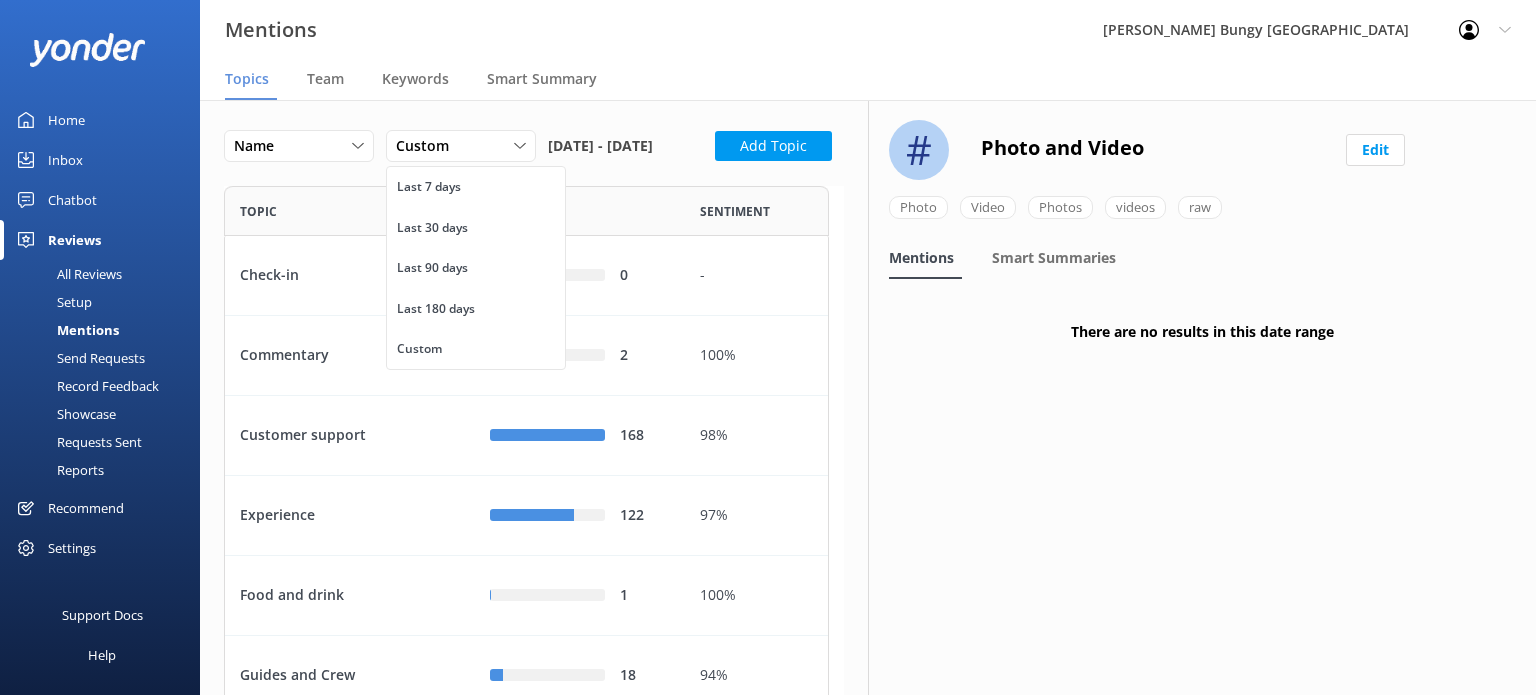 click on "Name Name Highest mentions Custom Last 7 days Last 30 days Last 90 days Last 180 days Custom [DATE] - [DATE] Add Topic" at bounding box center (534, 152) 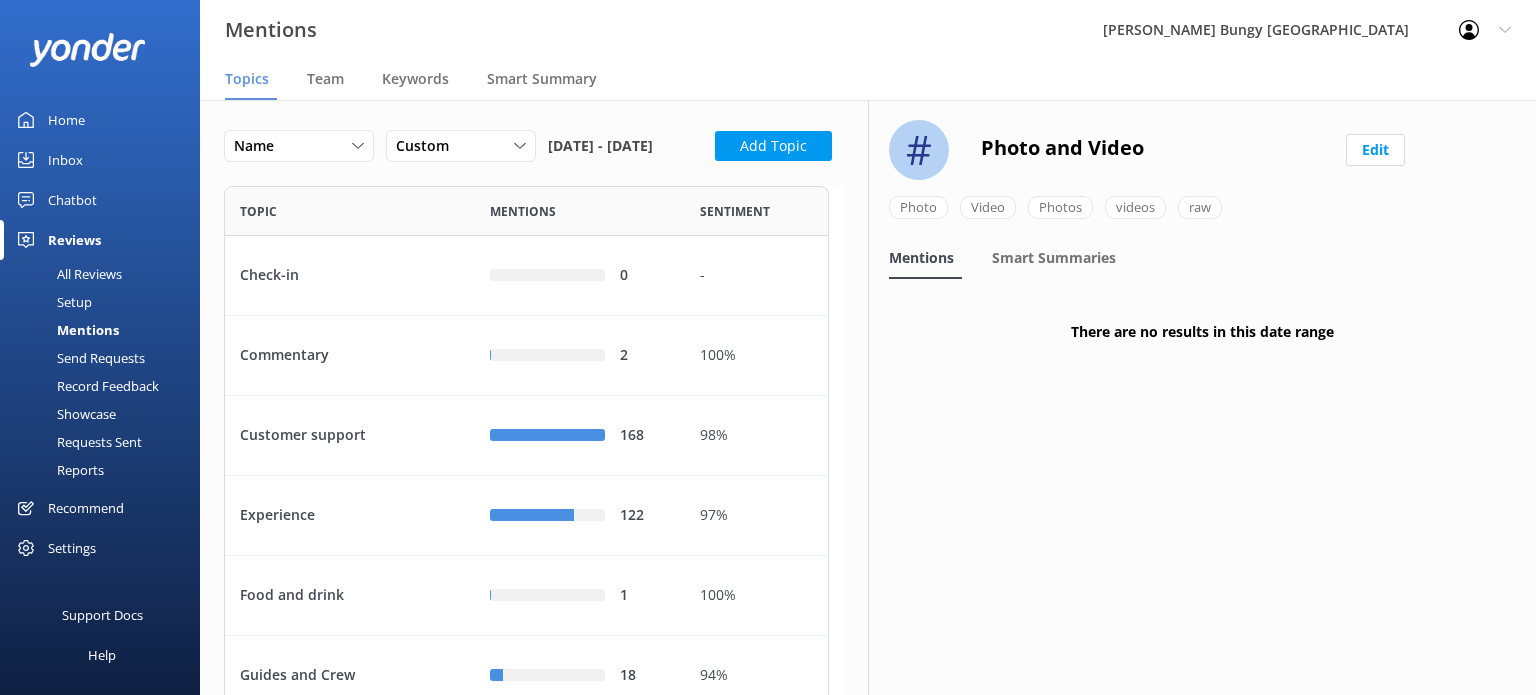 click on "Topics Team Keywords Smart Summary" at bounding box center [868, 80] 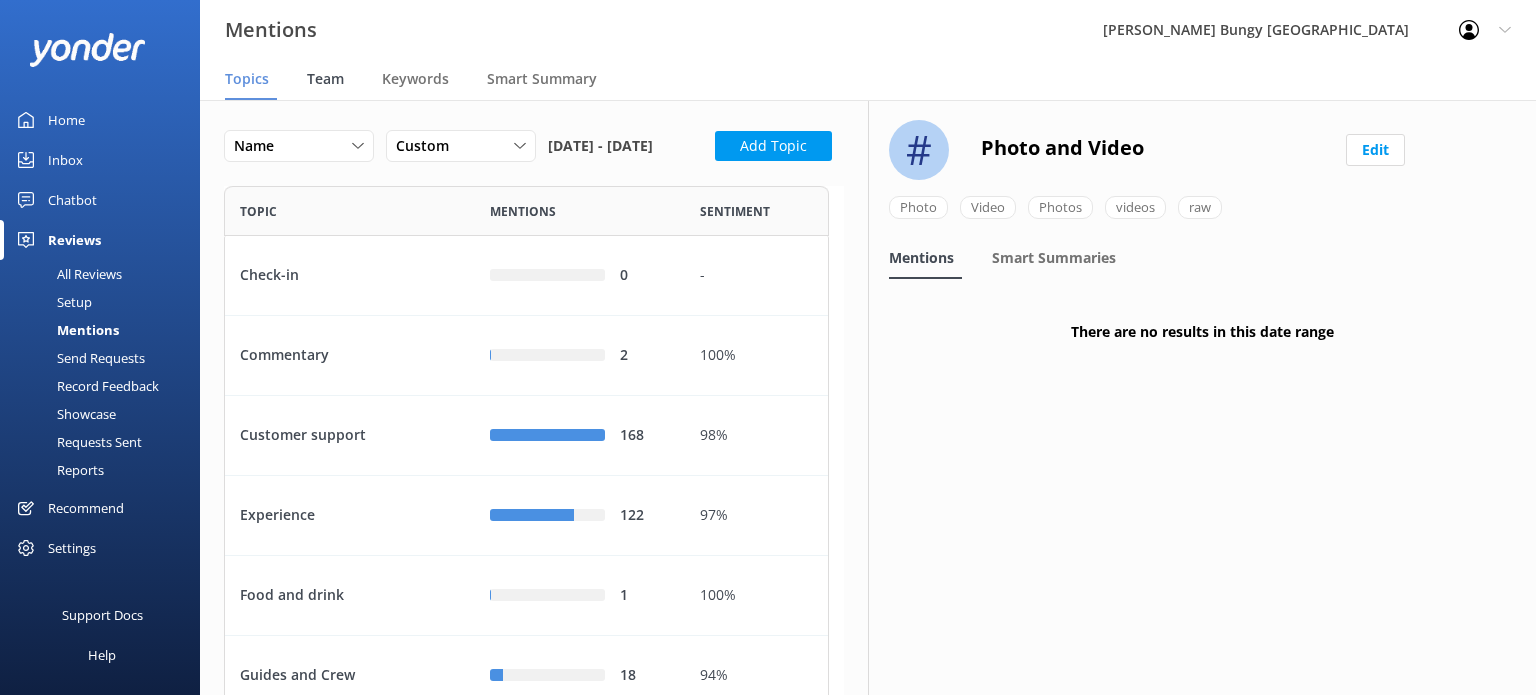 click on "Team" at bounding box center (325, 79) 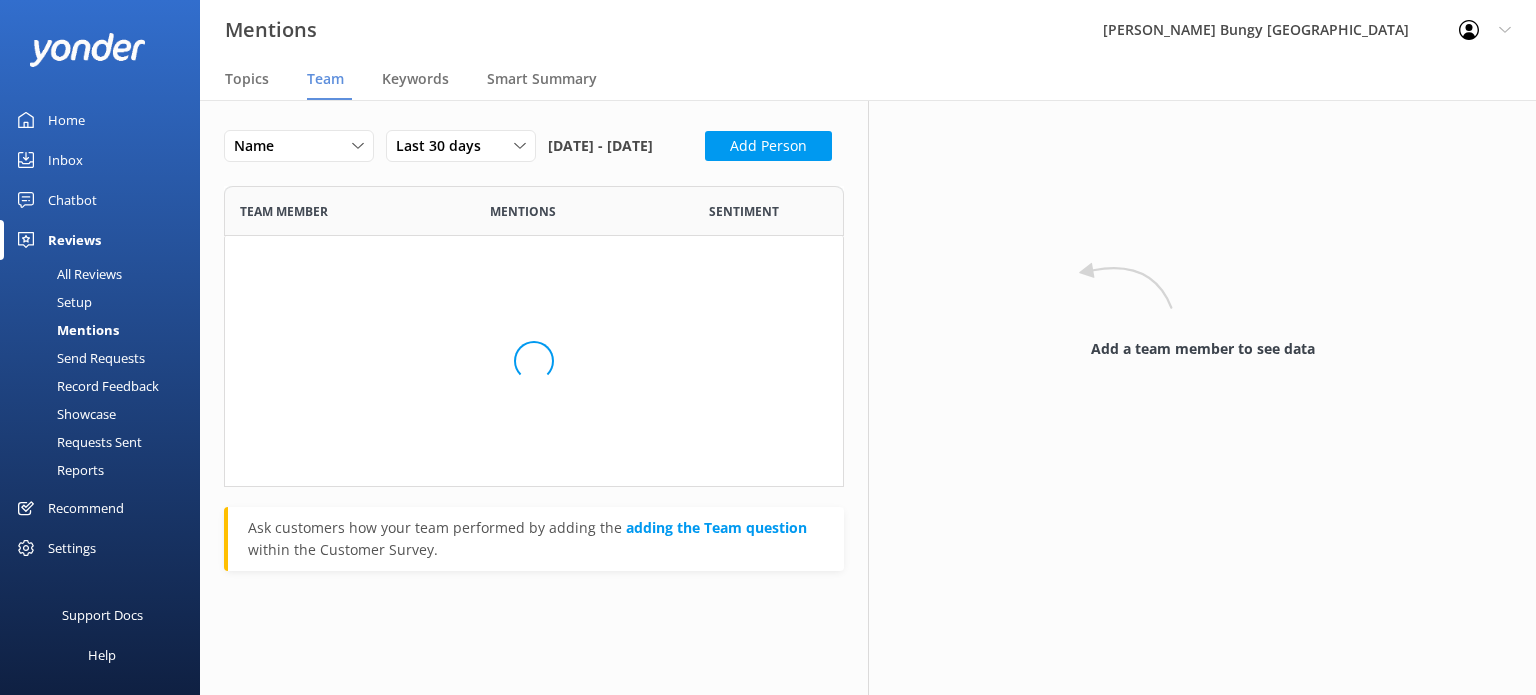 scroll, scrollTop: 16, scrollLeft: 16, axis: both 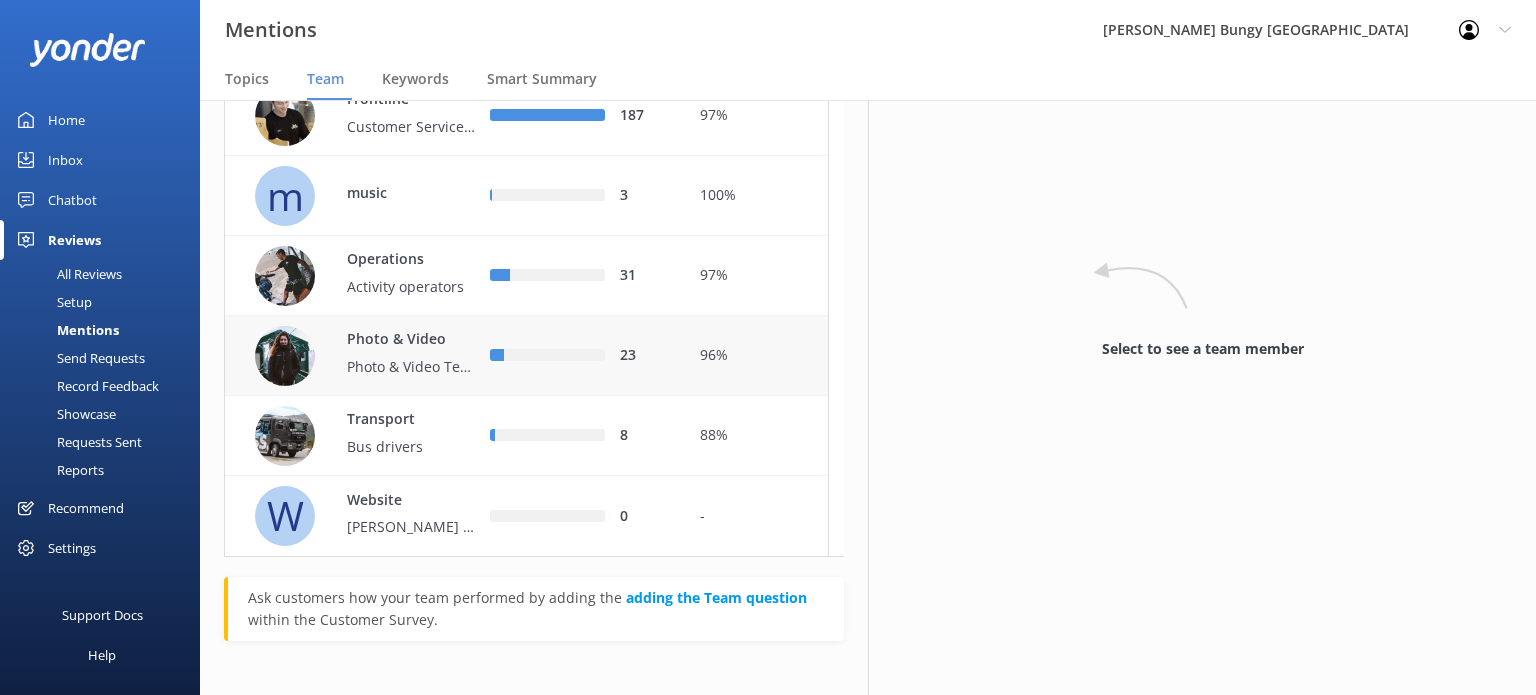 click on "Photo & Video Team" at bounding box center (412, 367) 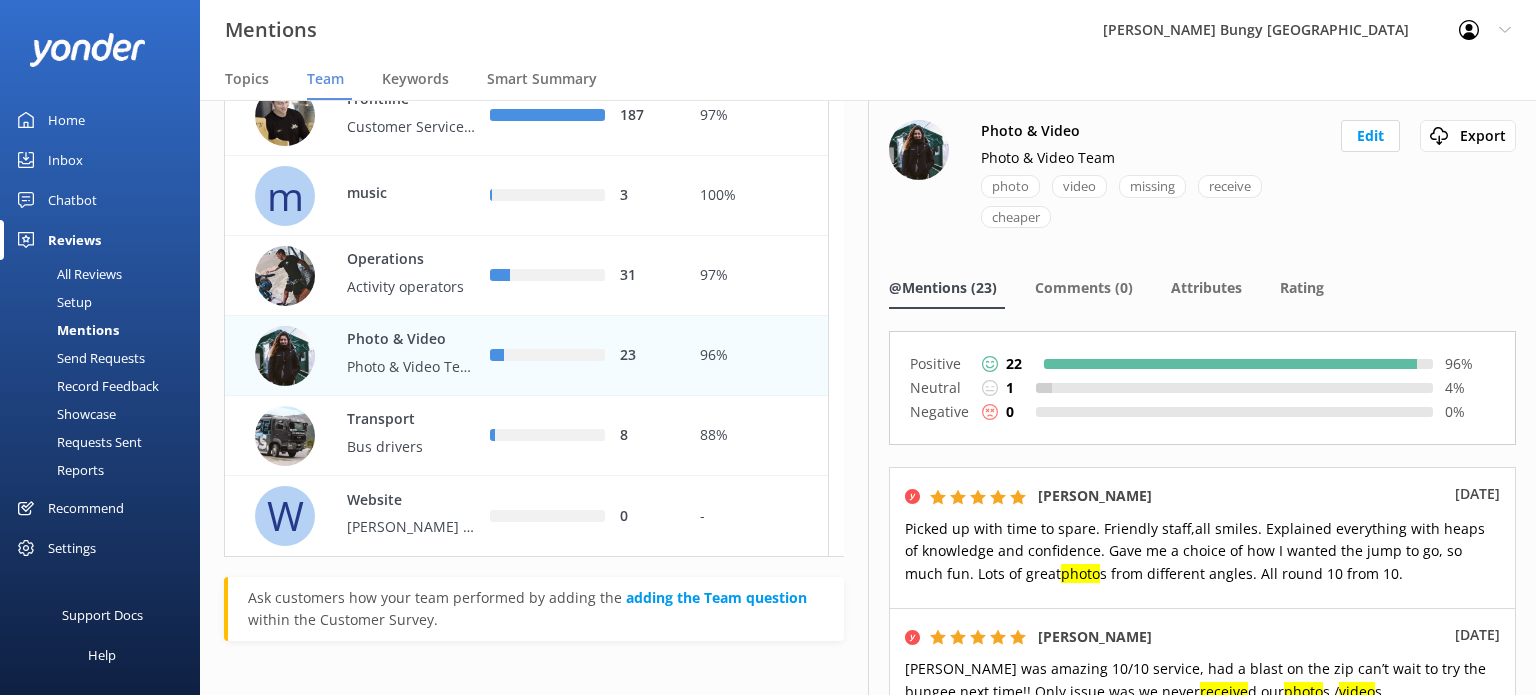 scroll, scrollTop: 0, scrollLeft: 0, axis: both 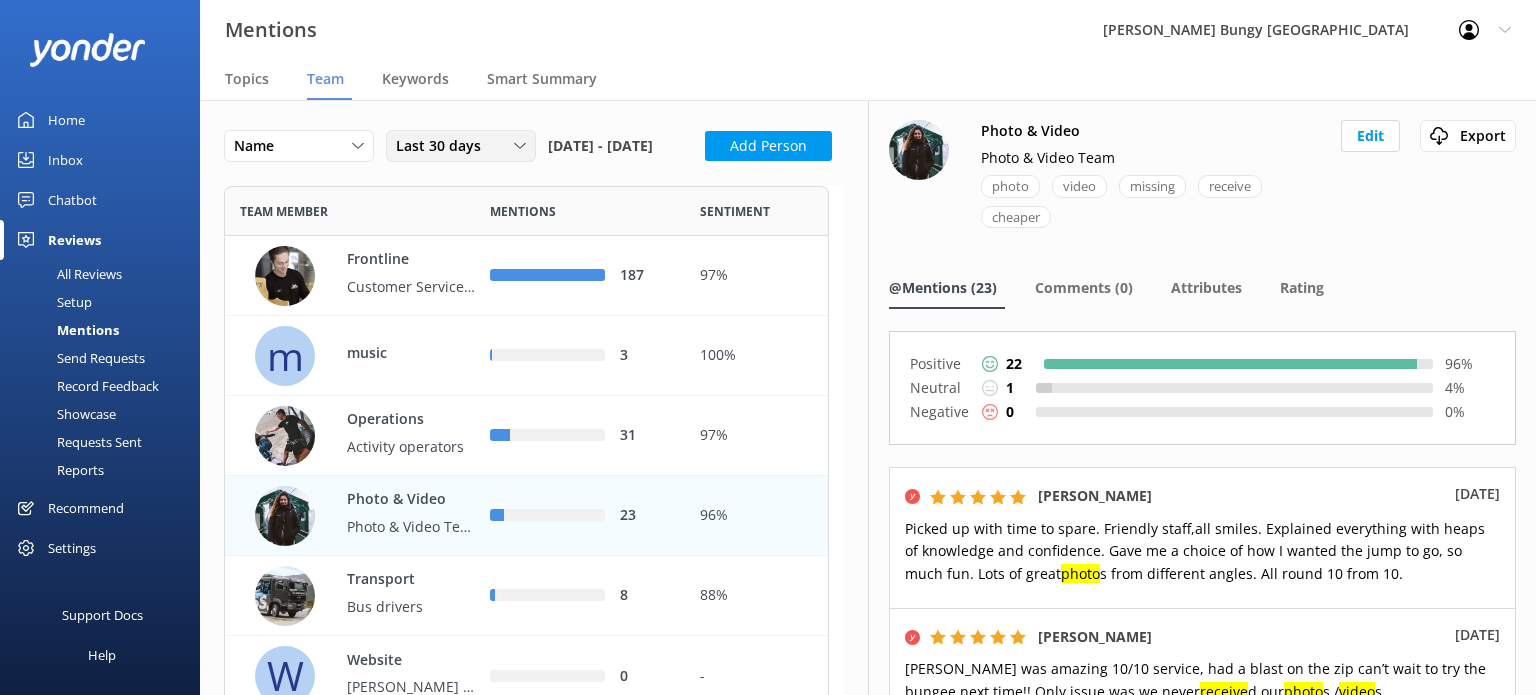 click on "Last 30 days" at bounding box center (461, 146) 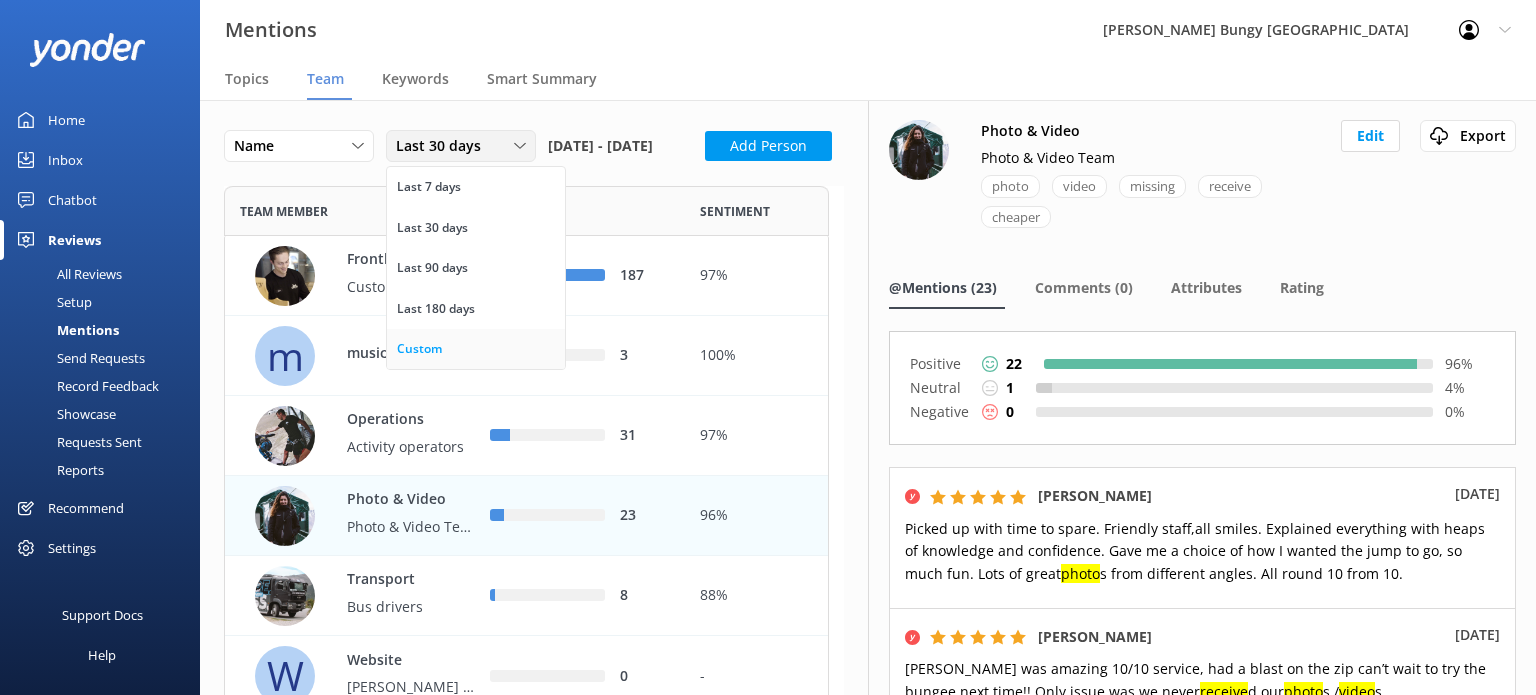 click on "Custom" at bounding box center [476, 349] 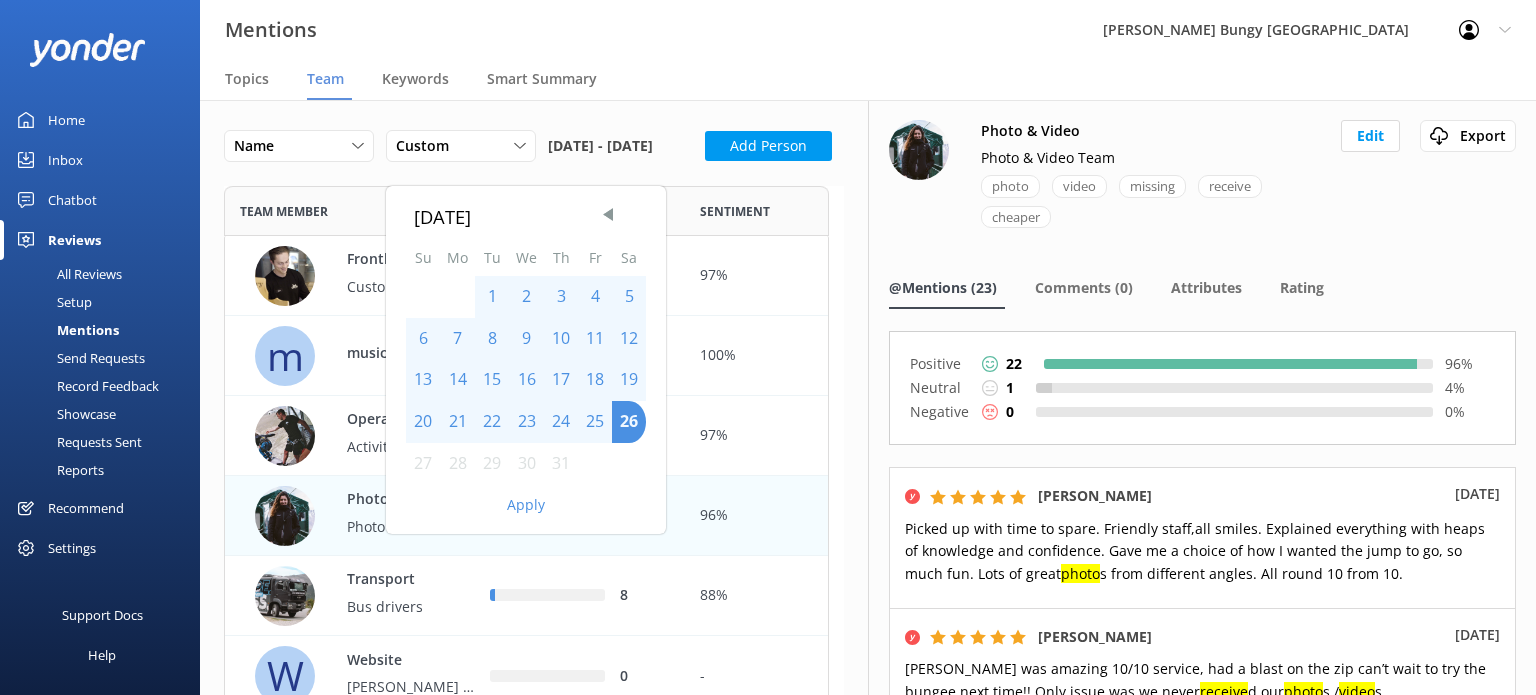 click on "1" at bounding box center [492, 297] 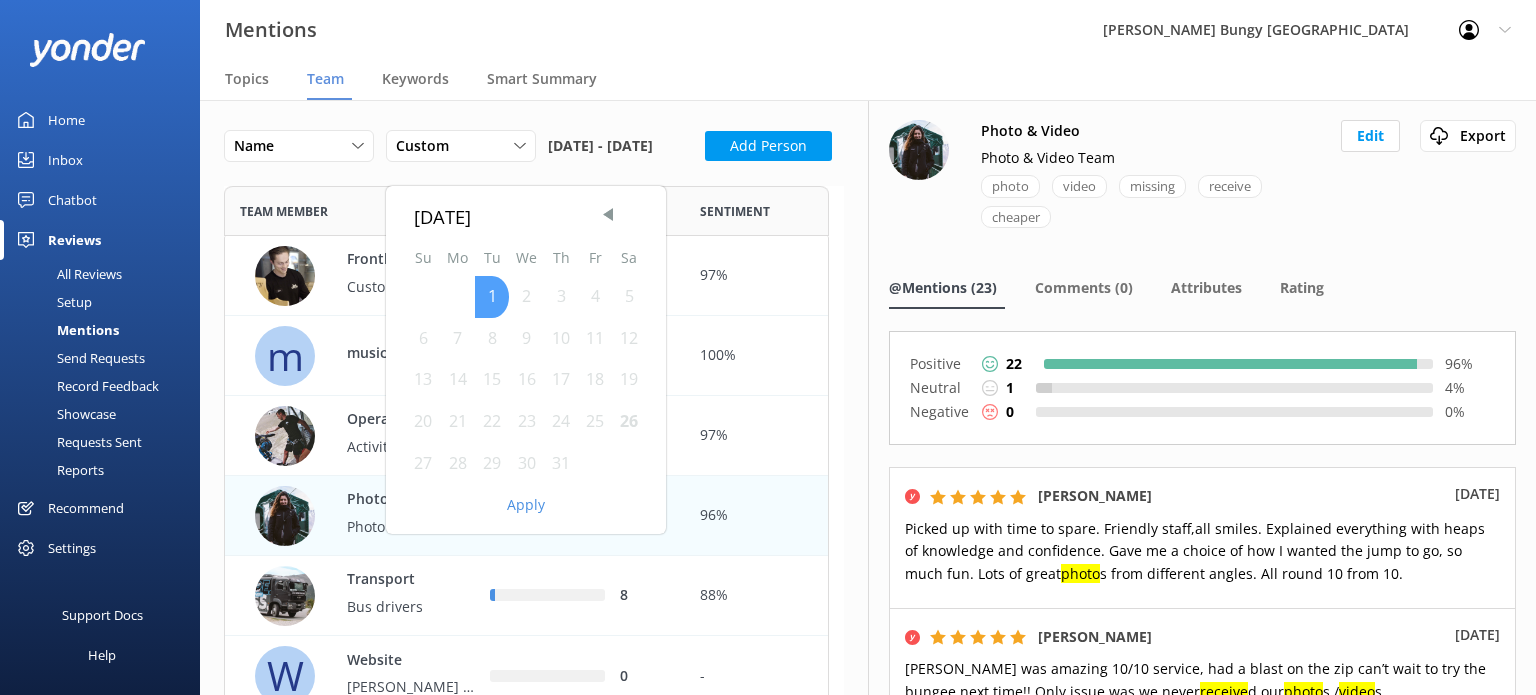 click on "1" at bounding box center (492, 297) 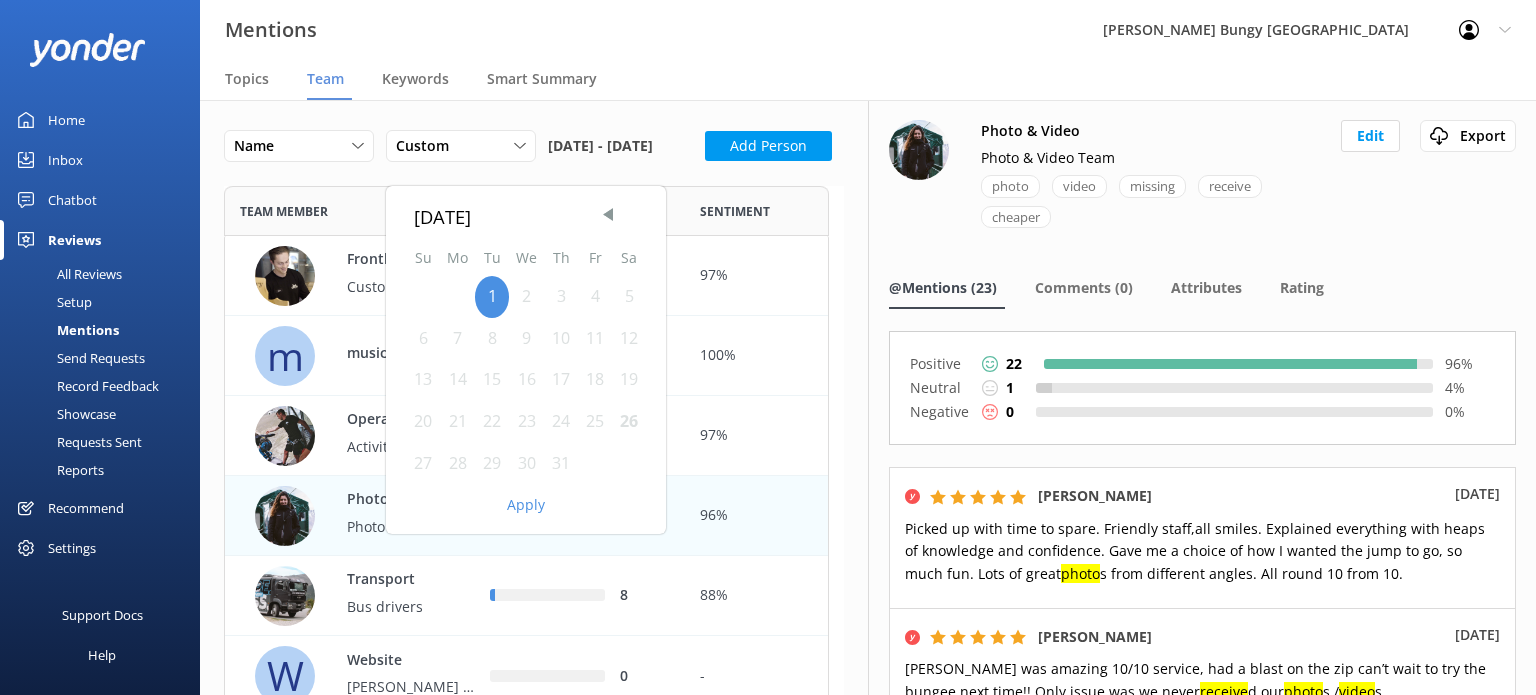 click on "26" at bounding box center (629, 422) 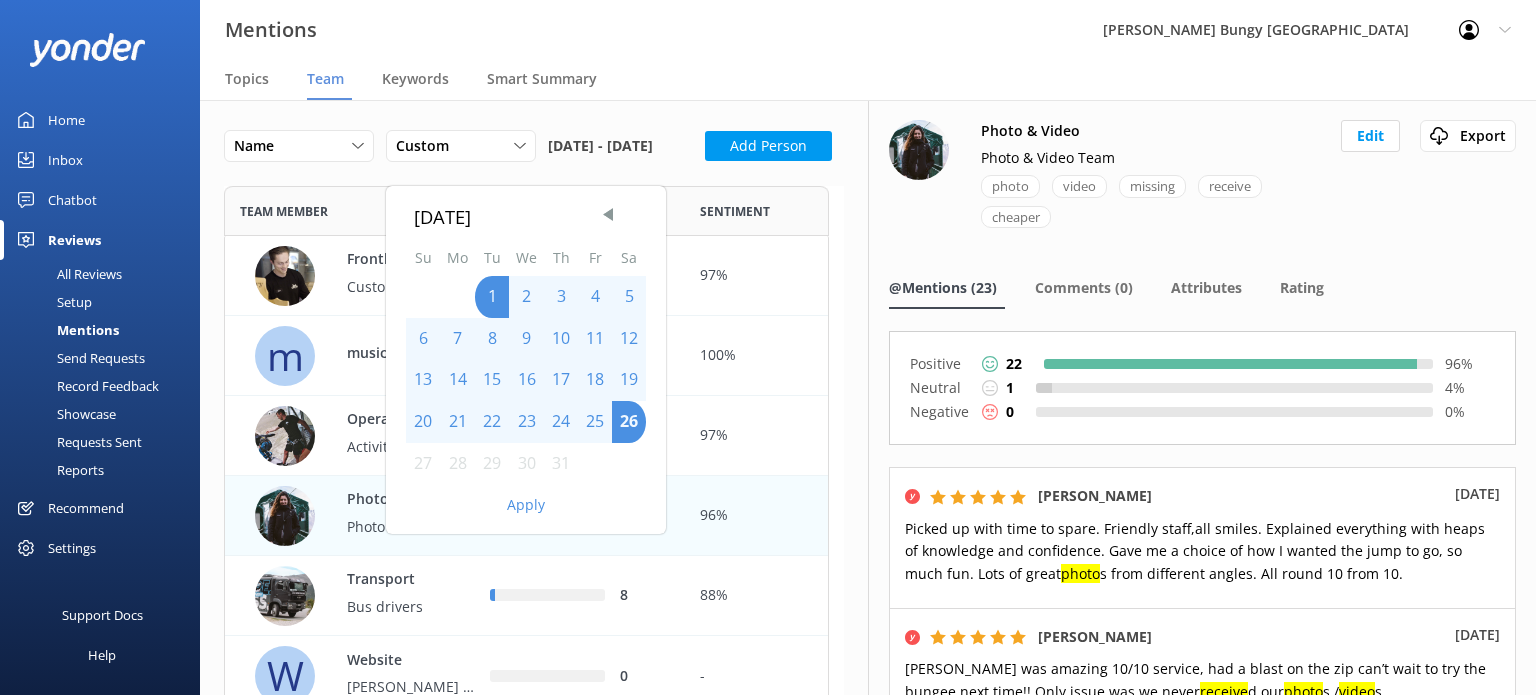click on "Apply" at bounding box center [526, 505] 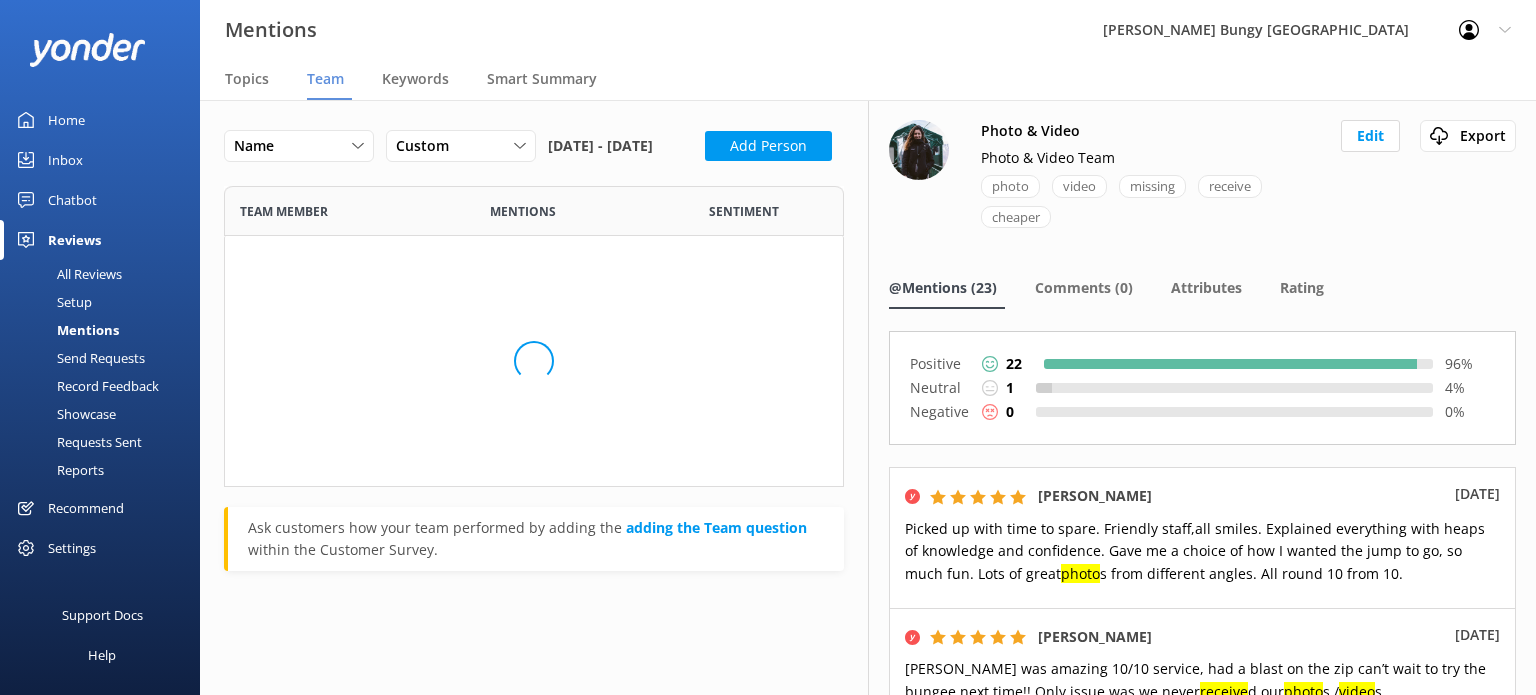 scroll, scrollTop: 16, scrollLeft: 16, axis: both 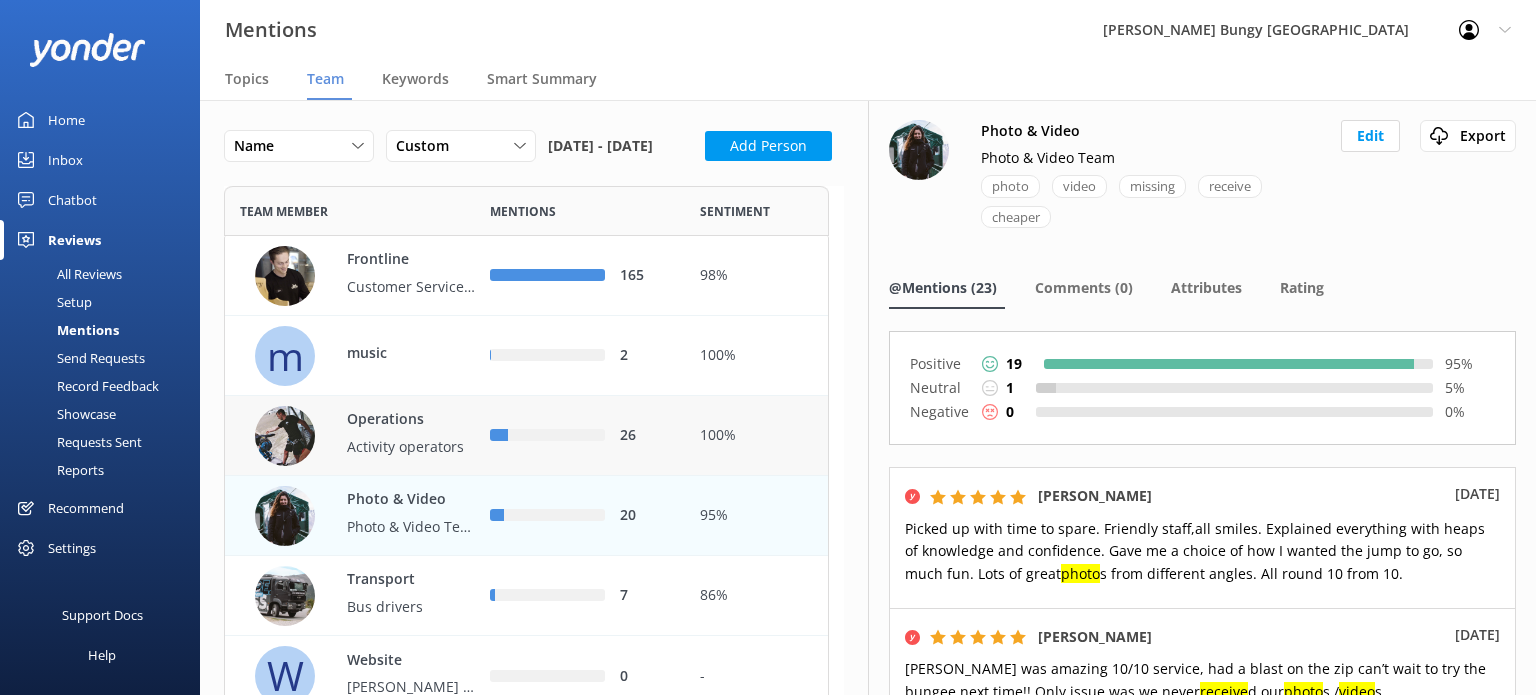 click on "26" at bounding box center (580, 436) 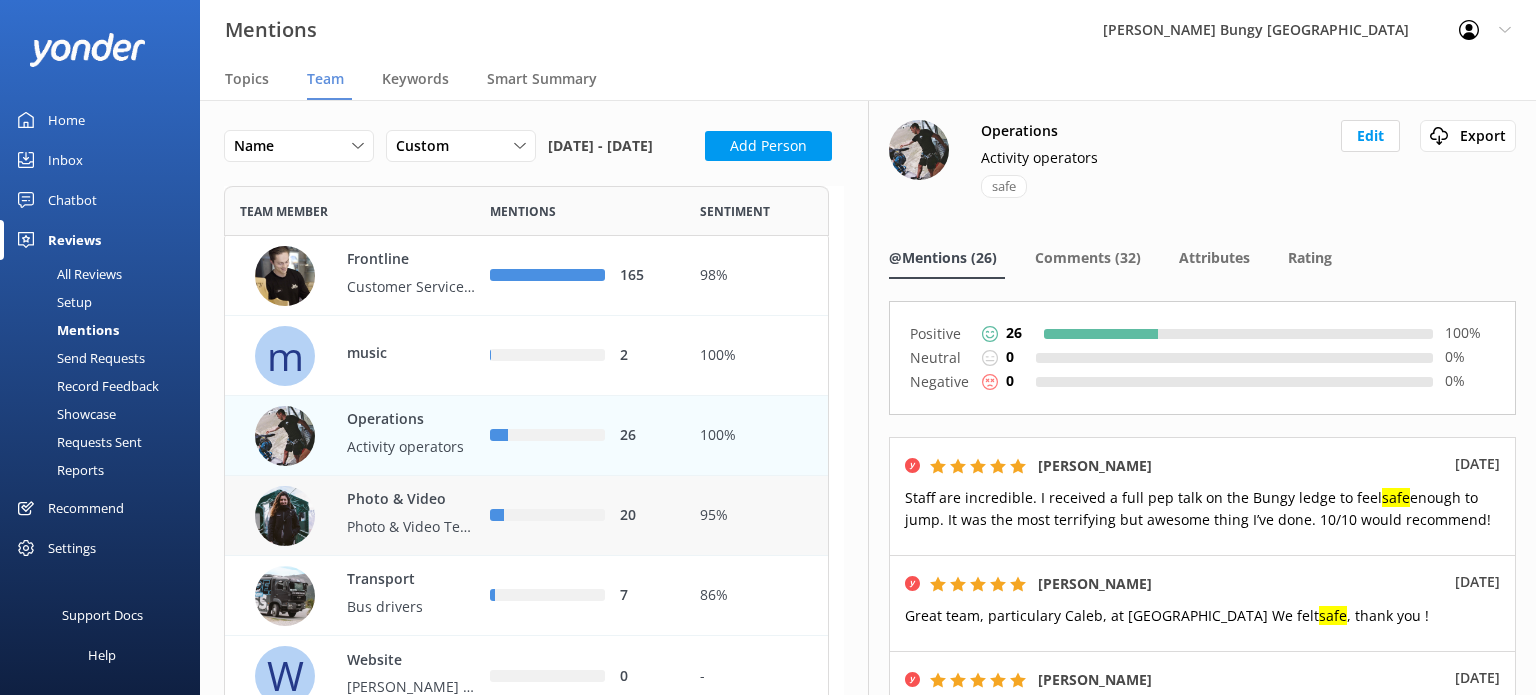 click on "20" at bounding box center (580, 516) 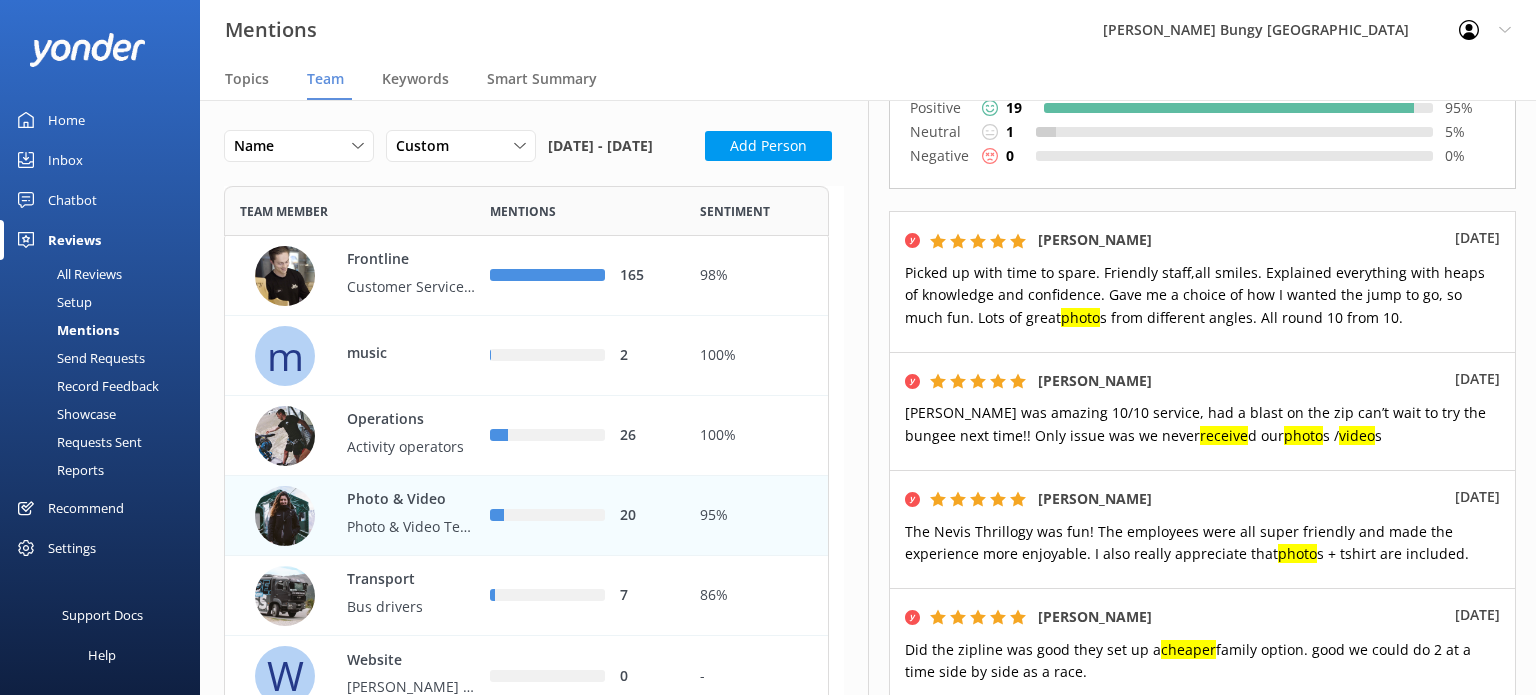 scroll, scrollTop: 0, scrollLeft: 0, axis: both 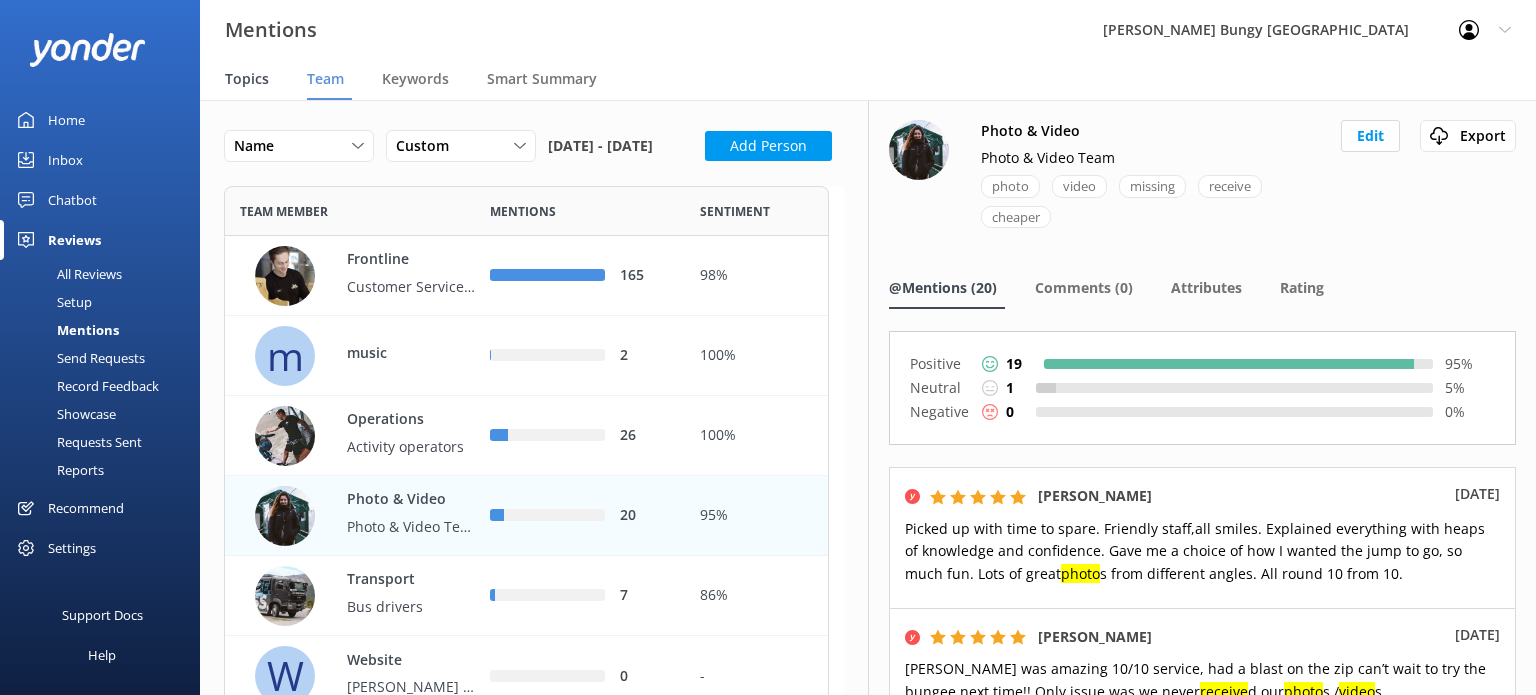 click on "Topics" at bounding box center [251, 80] 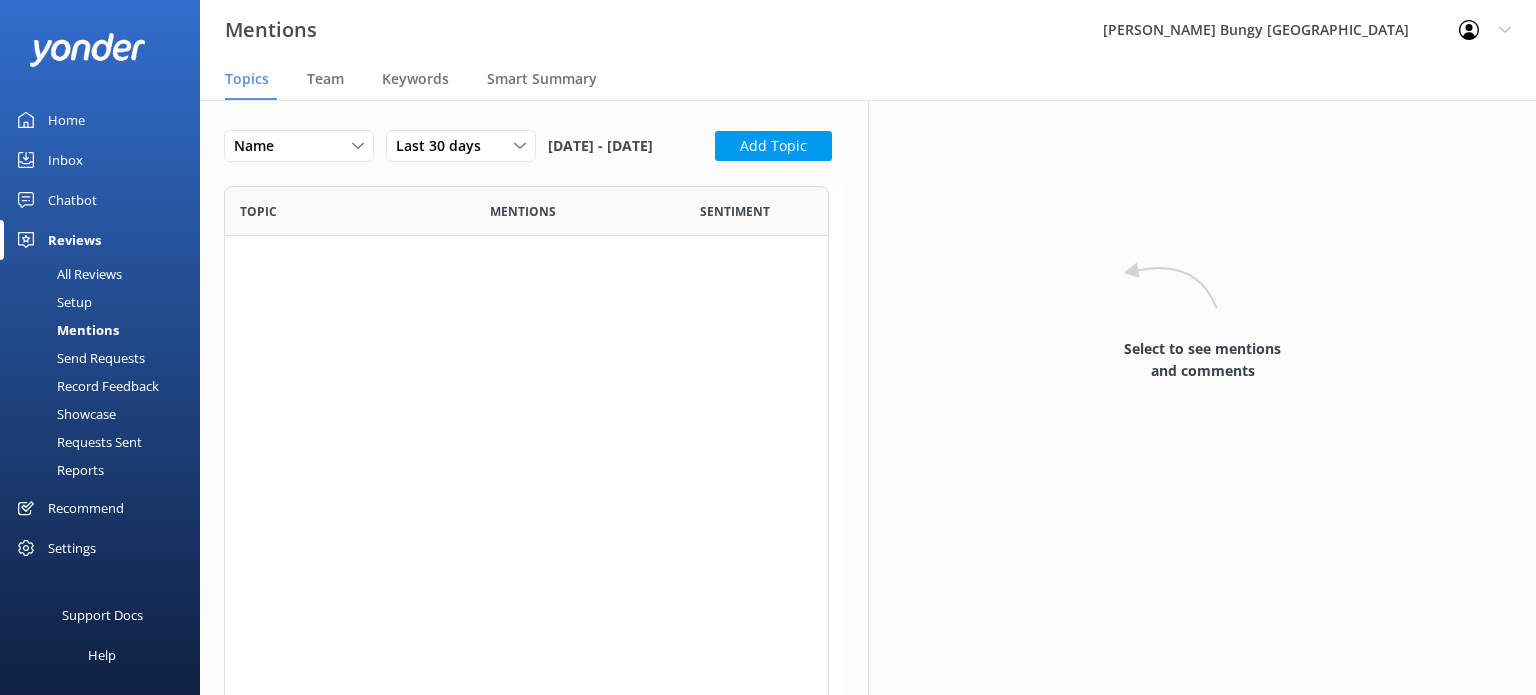 scroll, scrollTop: 16, scrollLeft: 16, axis: both 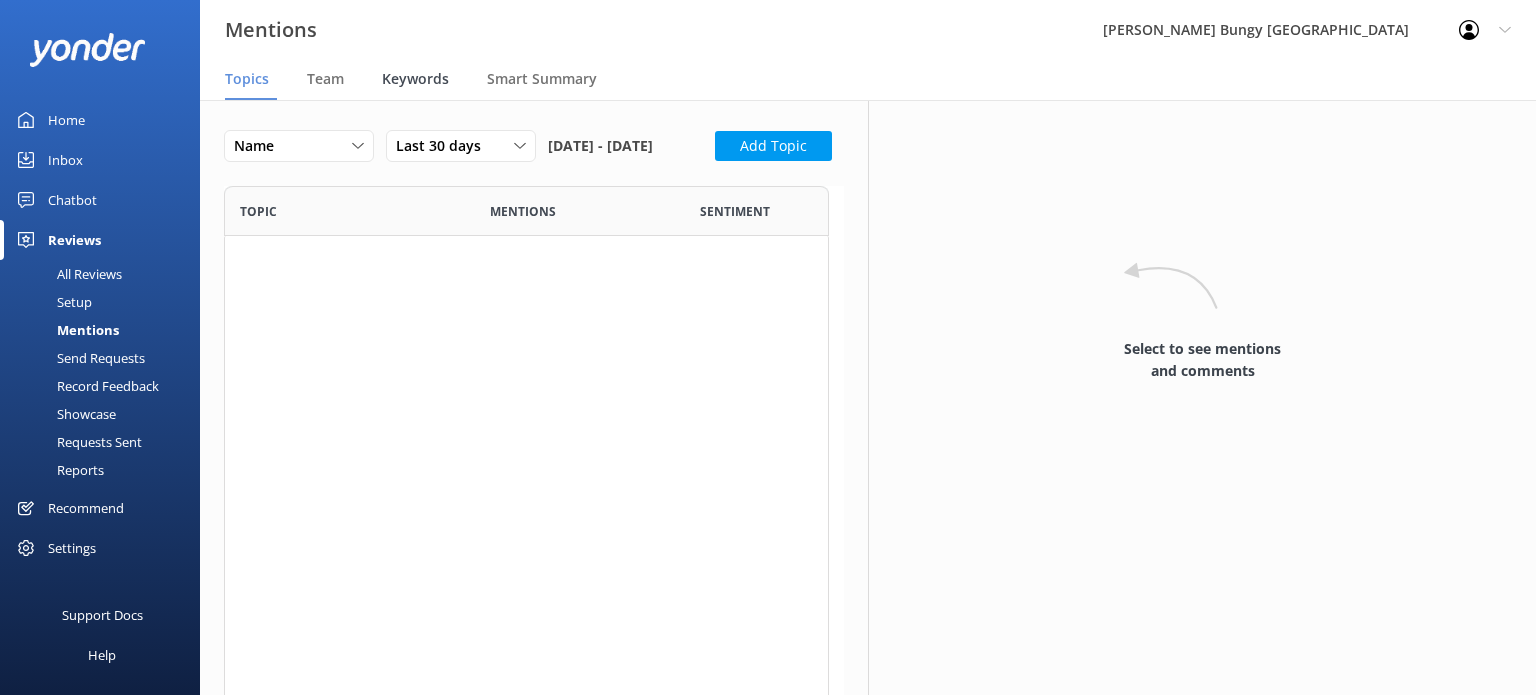 click on "Keywords" at bounding box center (415, 79) 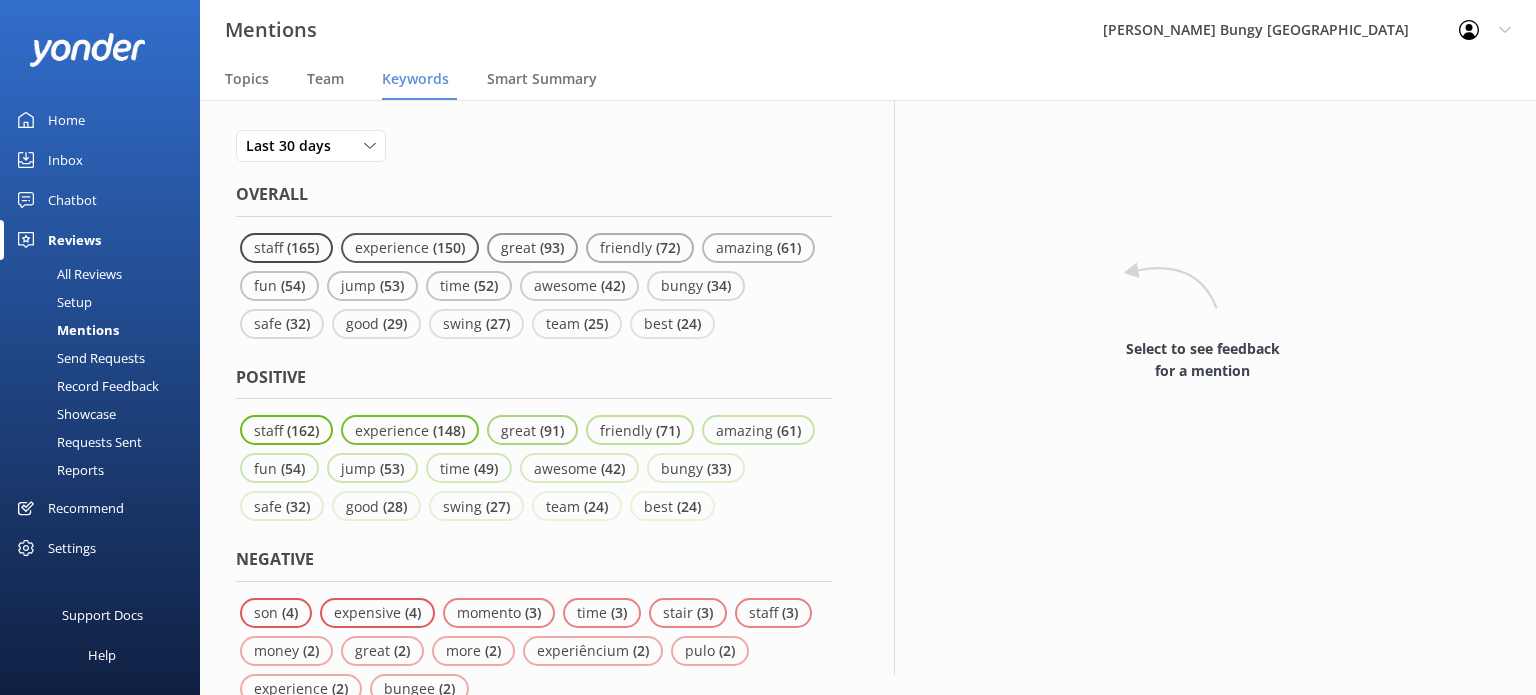 scroll, scrollTop: 0, scrollLeft: 0, axis: both 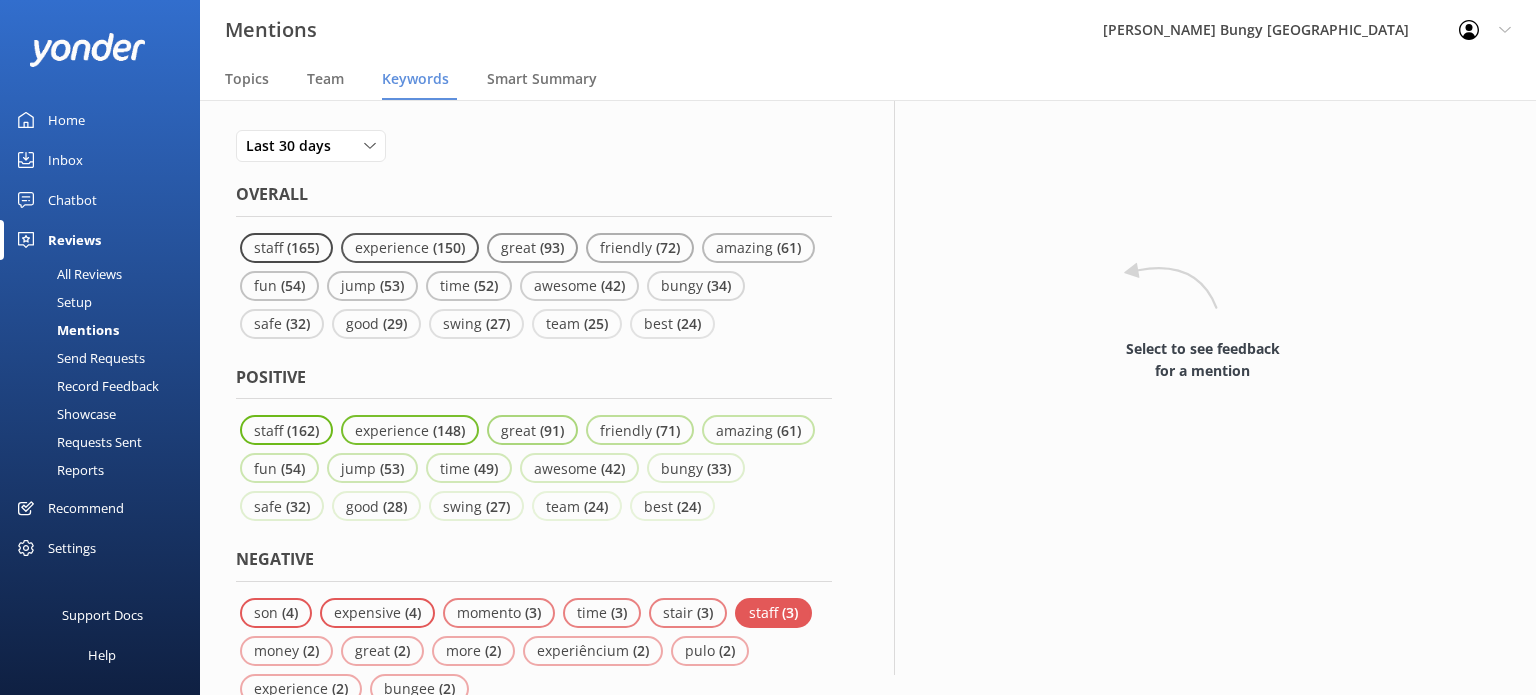 click on "staff" at bounding box center (765, 612) 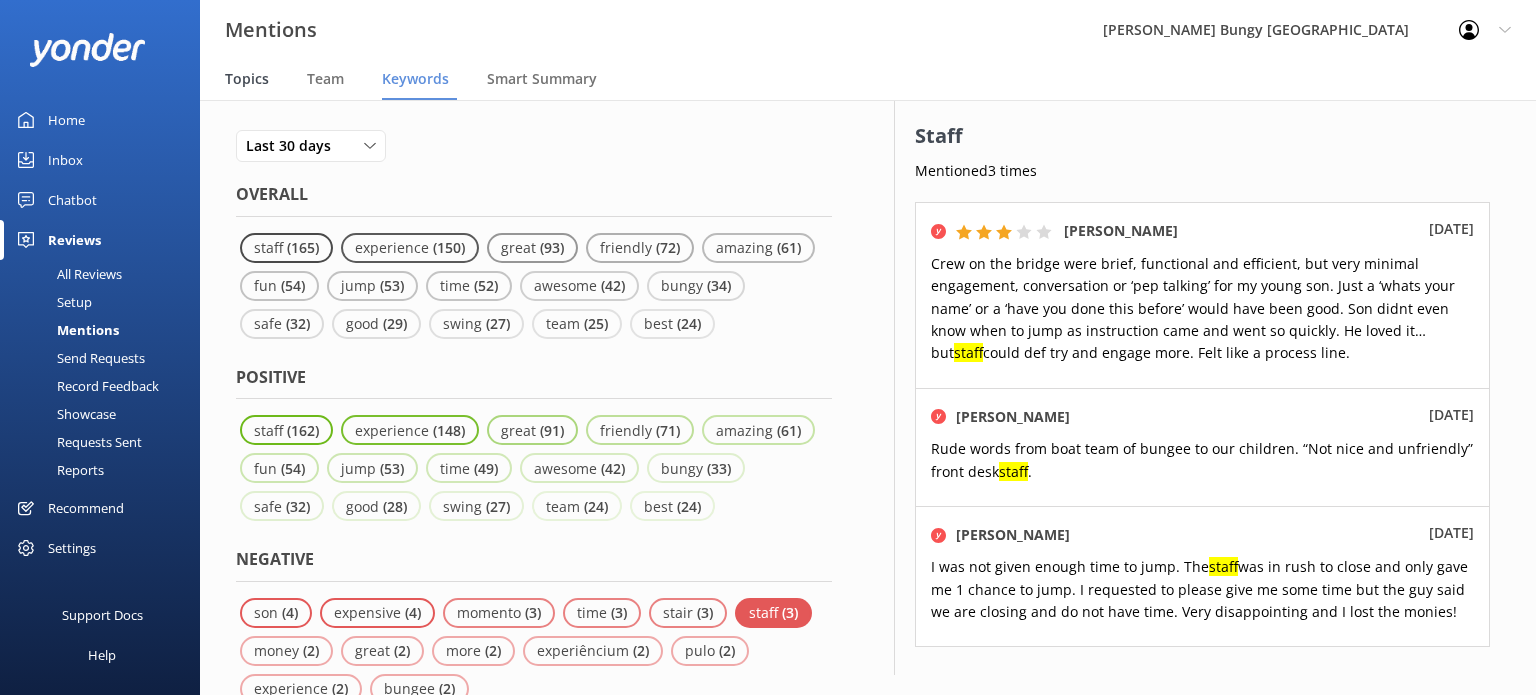 click on "Topics" at bounding box center (251, 80) 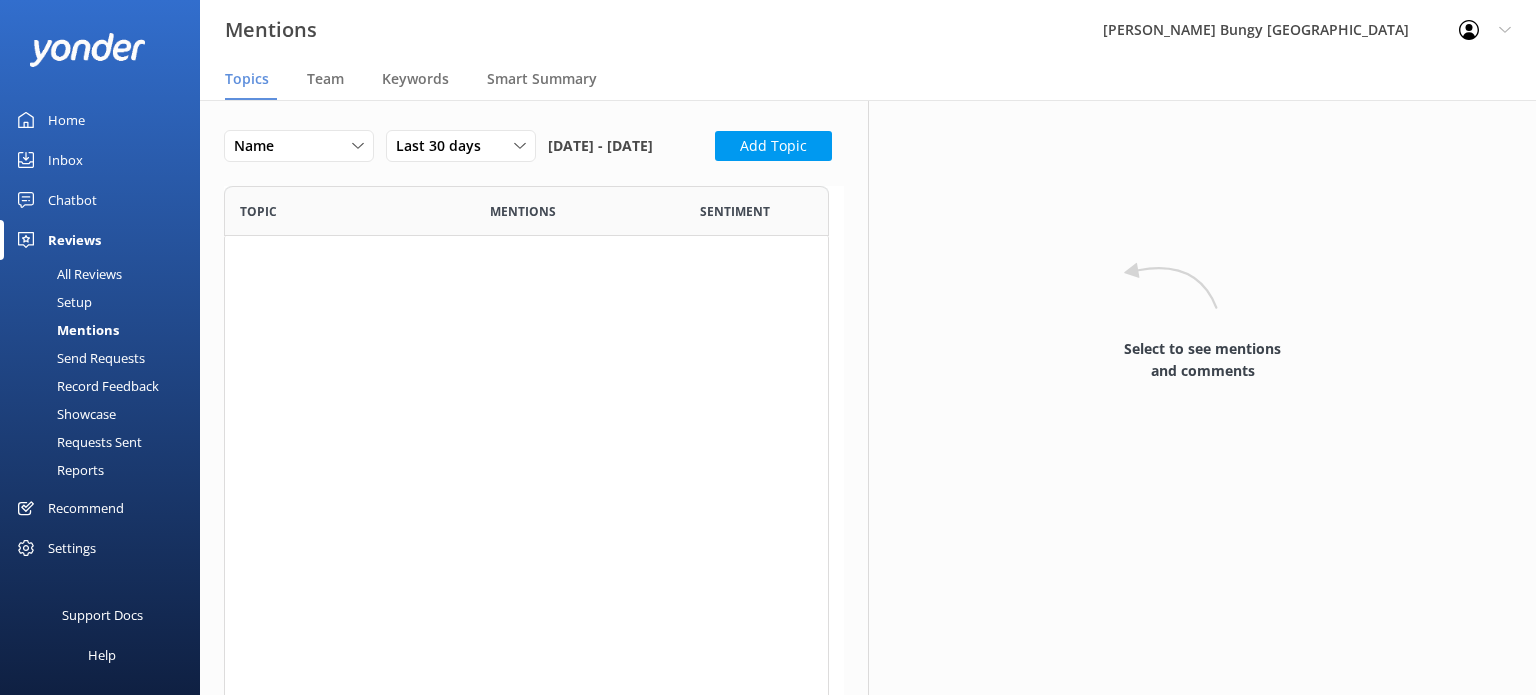 scroll, scrollTop: 16, scrollLeft: 16, axis: both 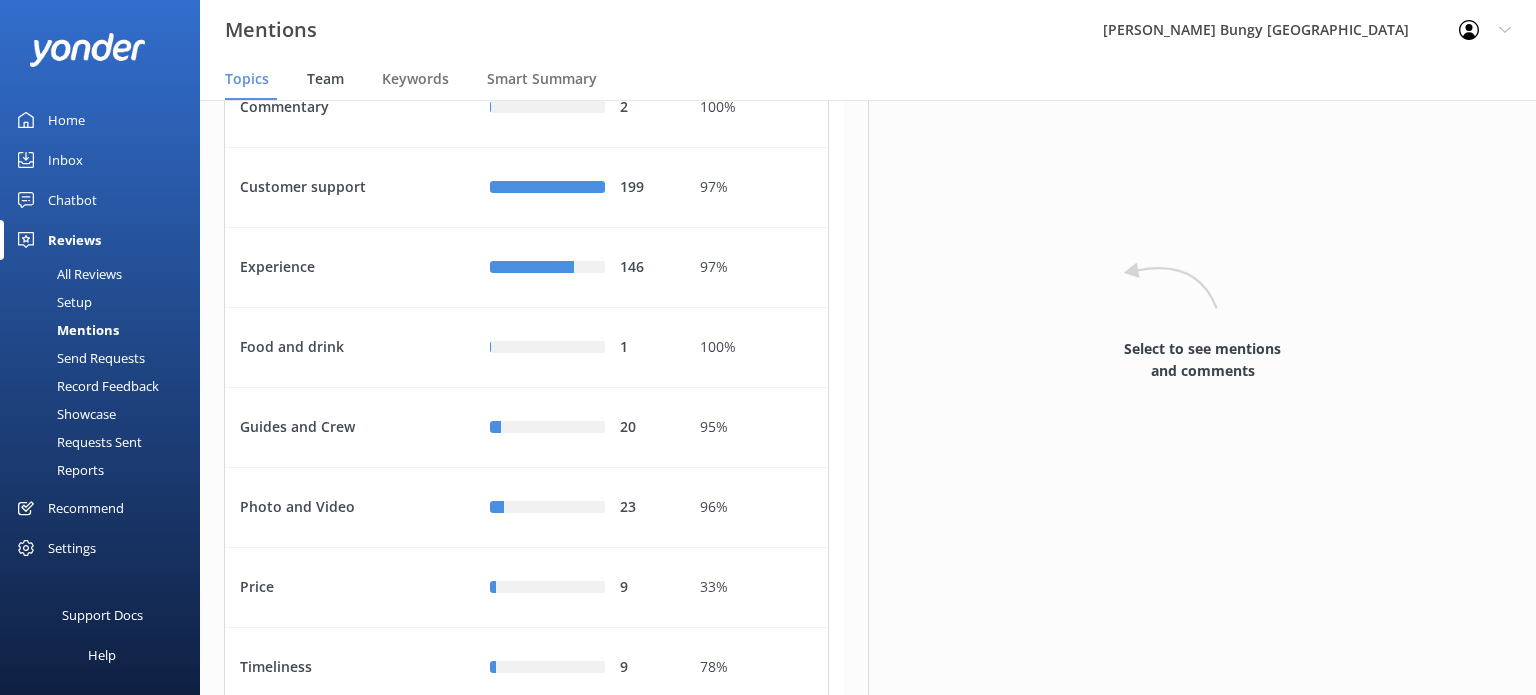 click on "Team" at bounding box center [329, 80] 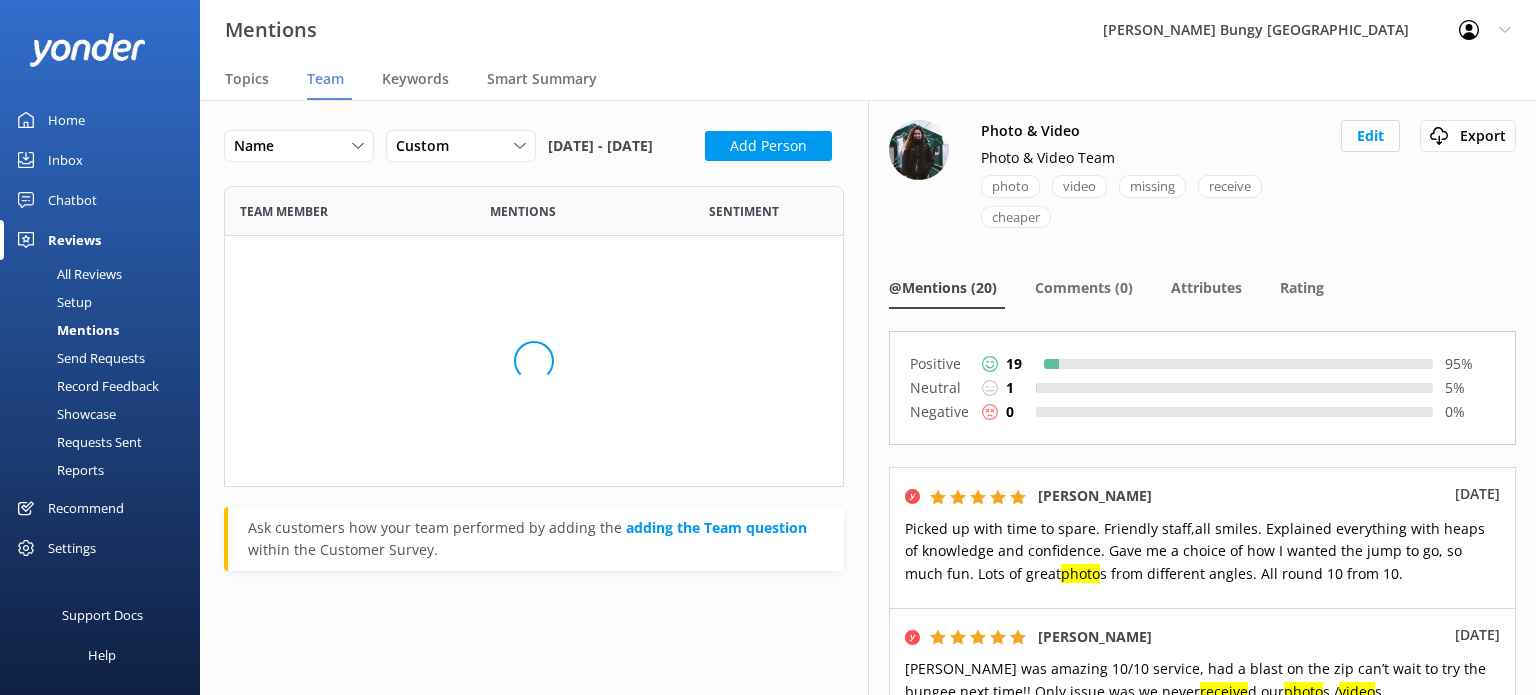 scroll, scrollTop: 16, scrollLeft: 16, axis: both 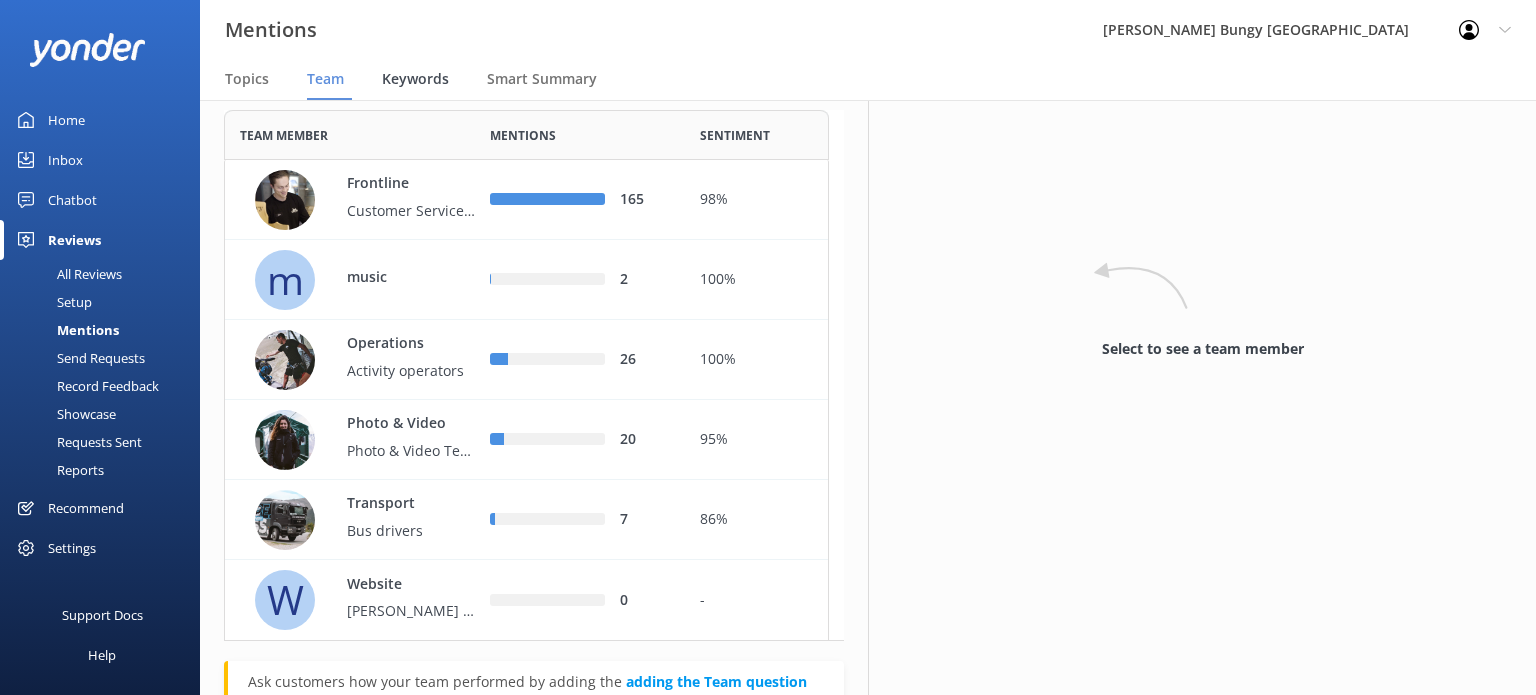 click on "Keywords" at bounding box center [415, 79] 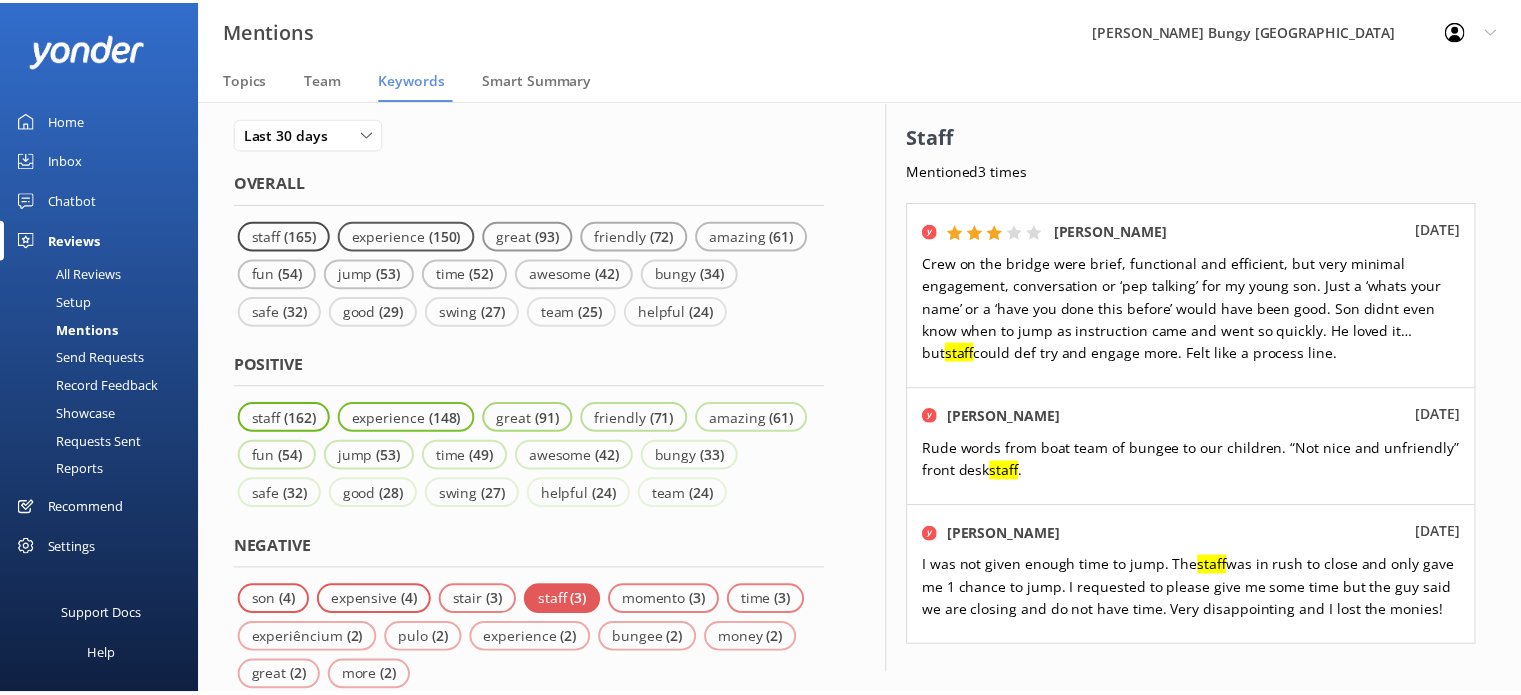 scroll, scrollTop: 0, scrollLeft: 0, axis: both 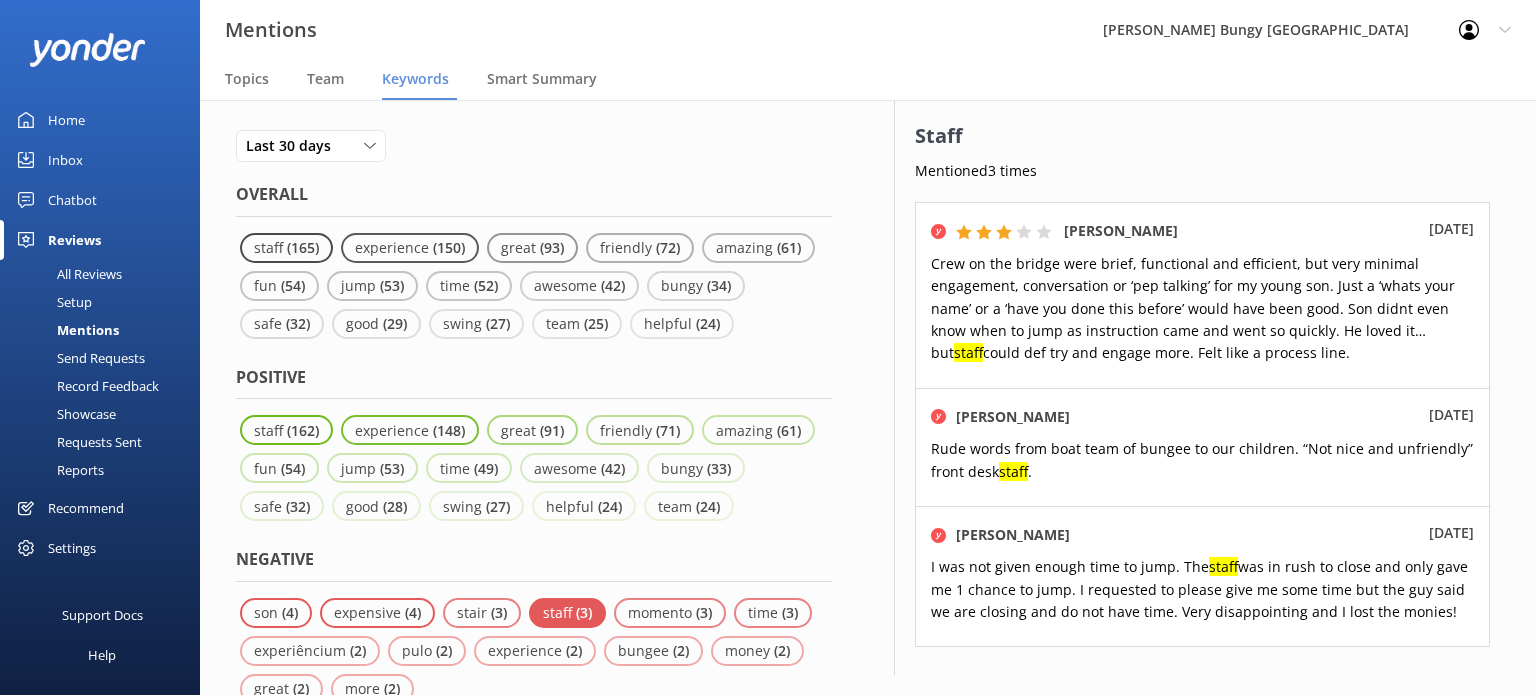 drag, startPoint x: 79, startPoint y: 125, endPoint x: 45, endPoint y: 260, distance: 139.21565 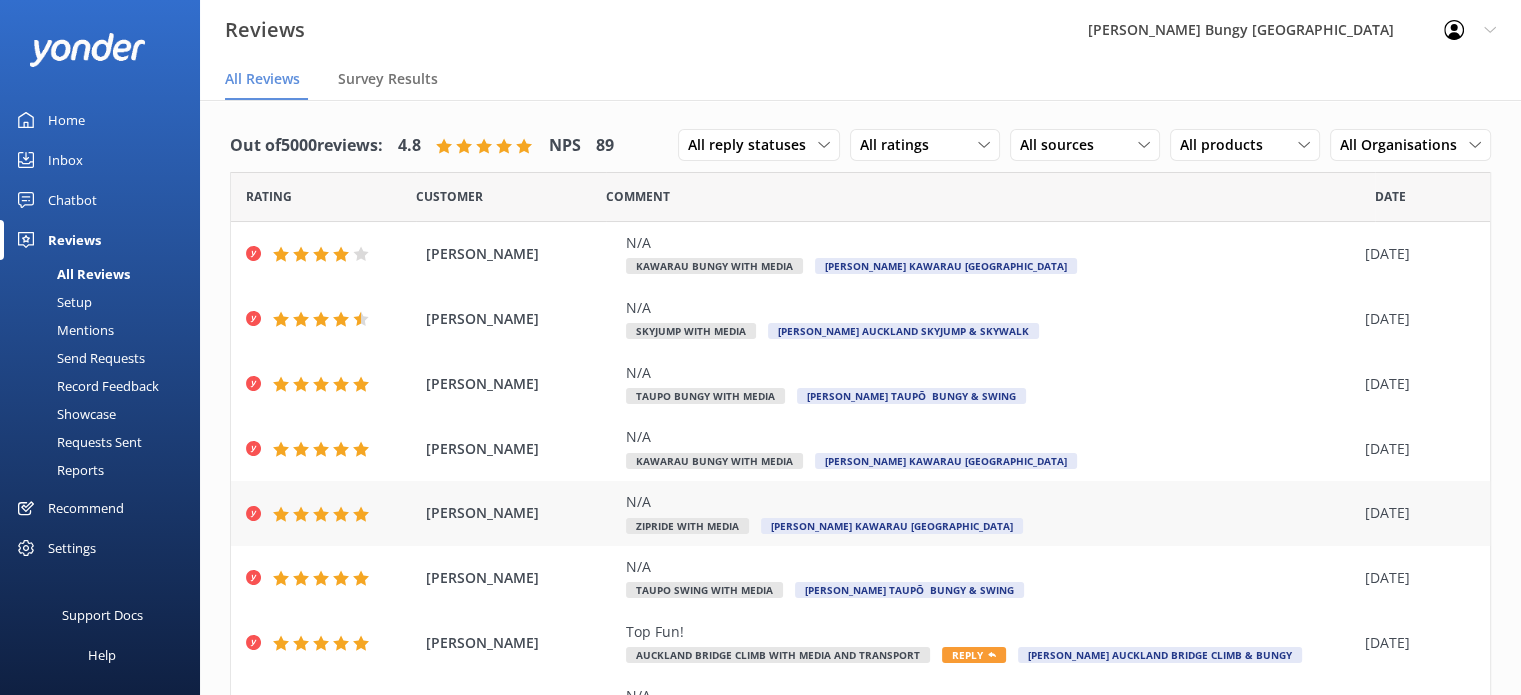 click on "N/A Zipride with Media [PERSON_NAME] Kawarau [GEOGRAPHIC_DATA]" at bounding box center [990, 513] 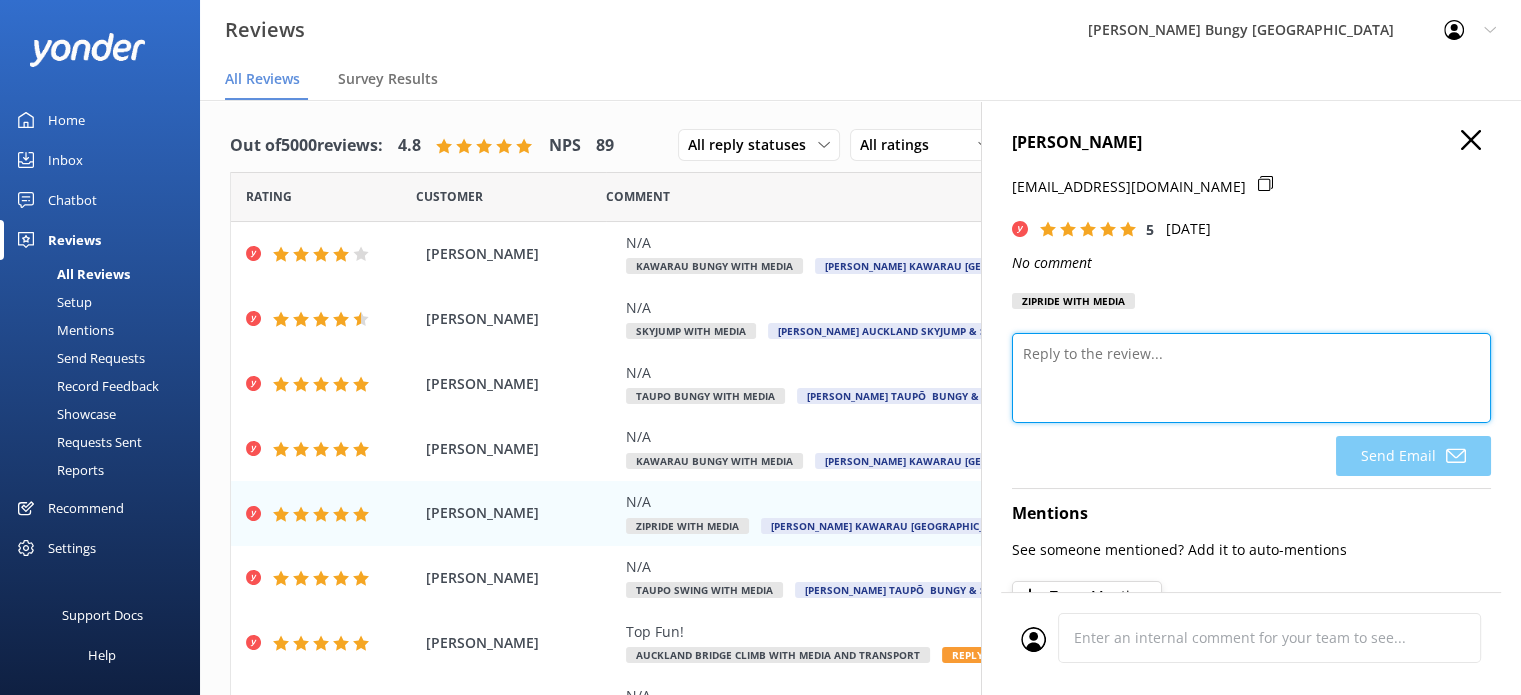 click at bounding box center (1251, 378) 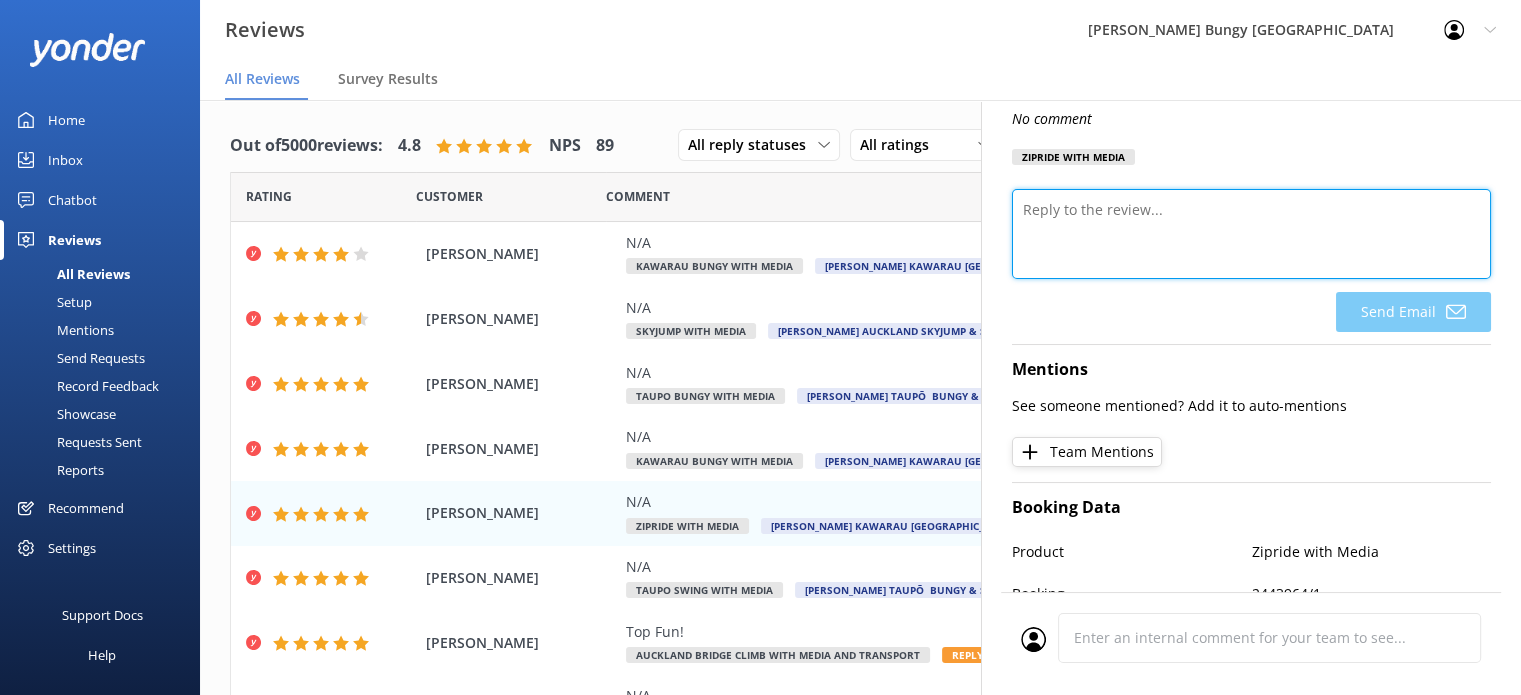scroll, scrollTop: 0, scrollLeft: 0, axis: both 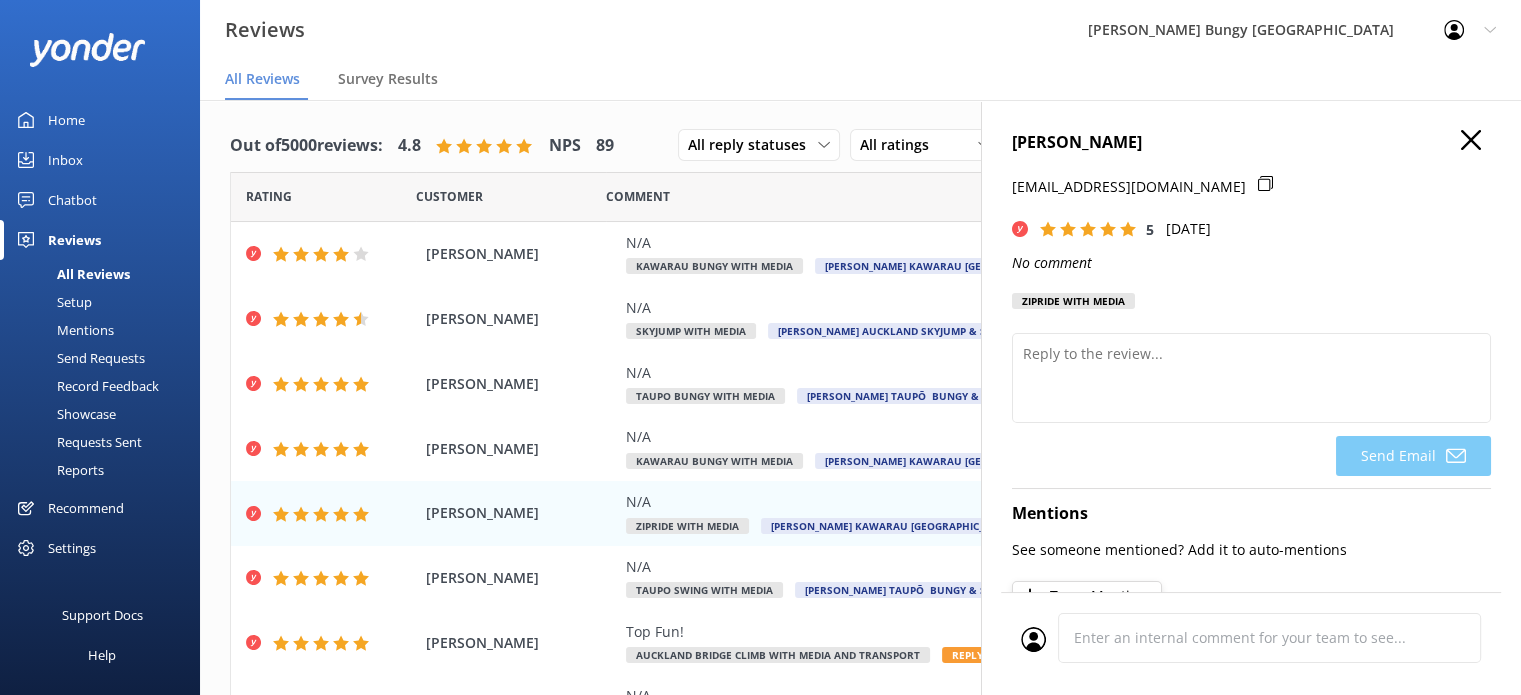 click 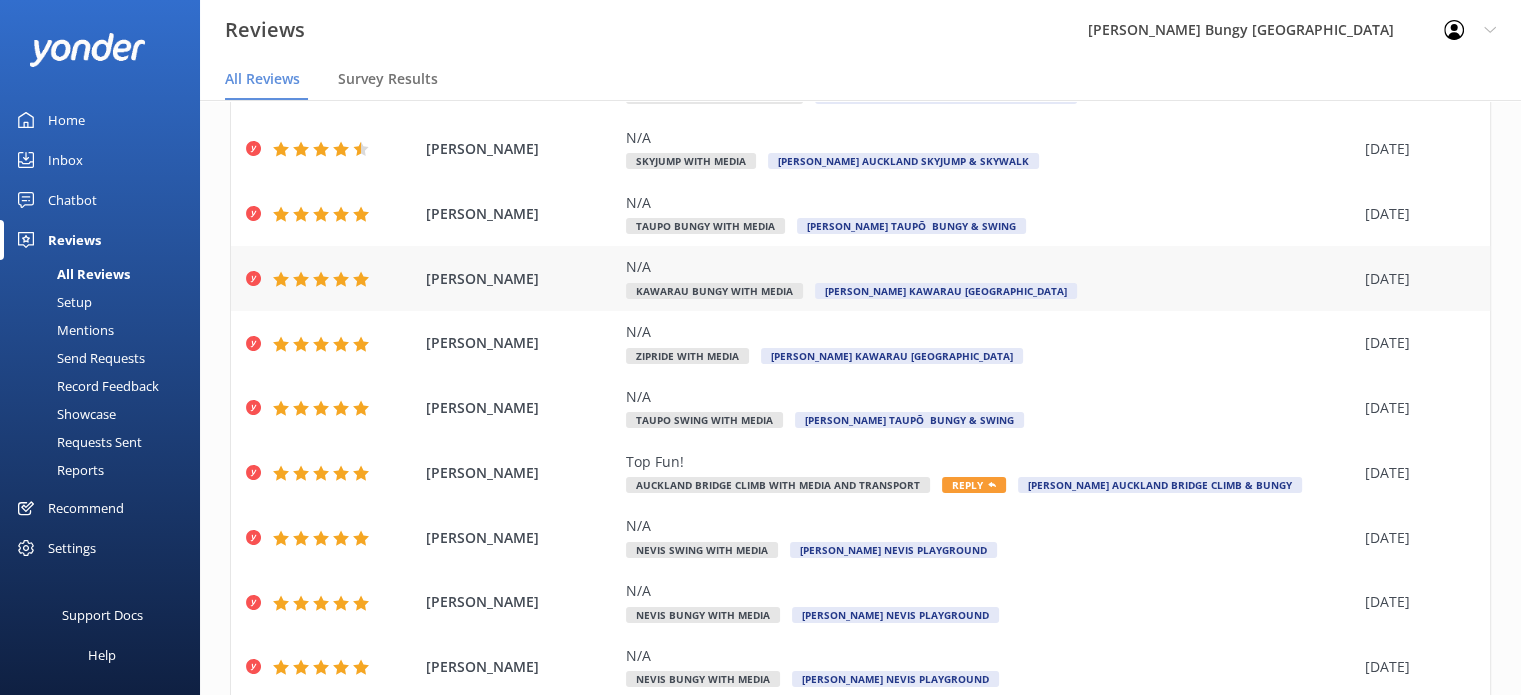 scroll, scrollTop: 184, scrollLeft: 0, axis: vertical 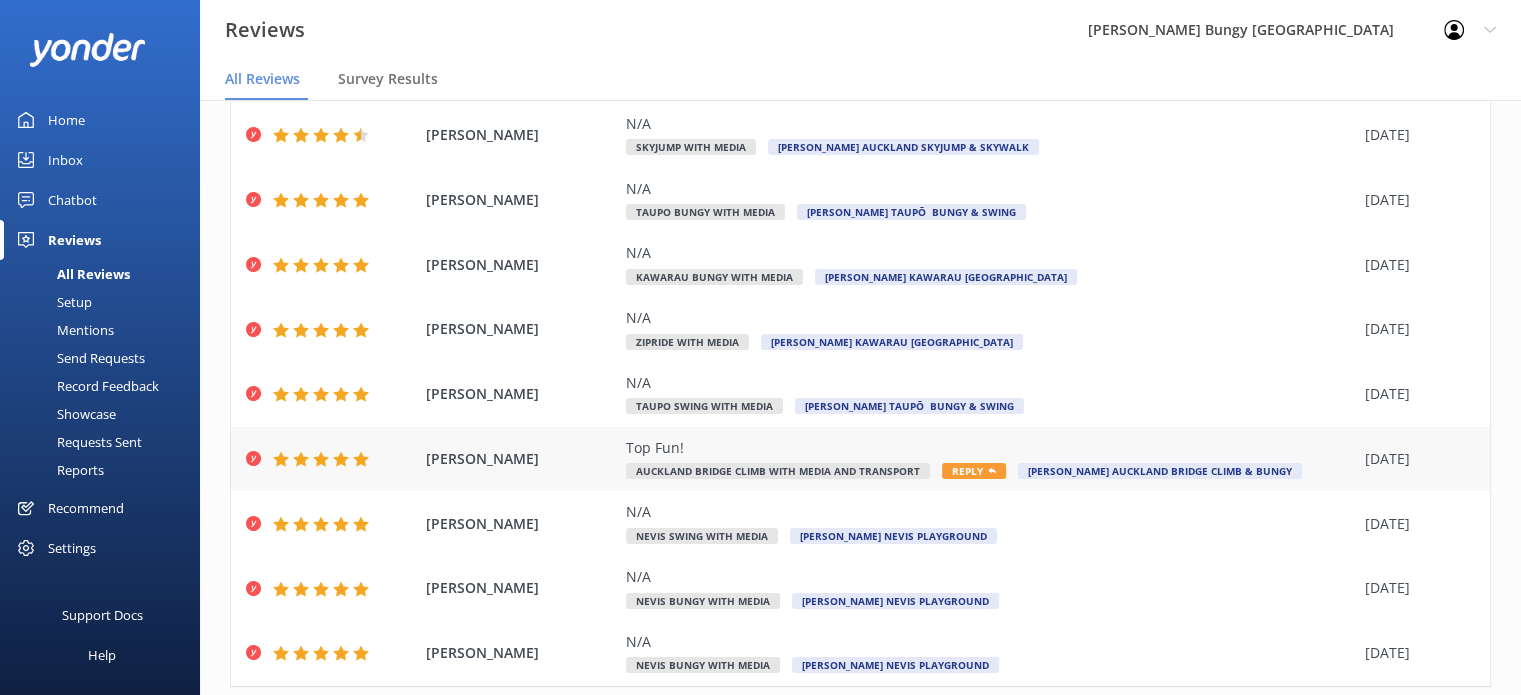 click on "Reply" at bounding box center (974, 471) 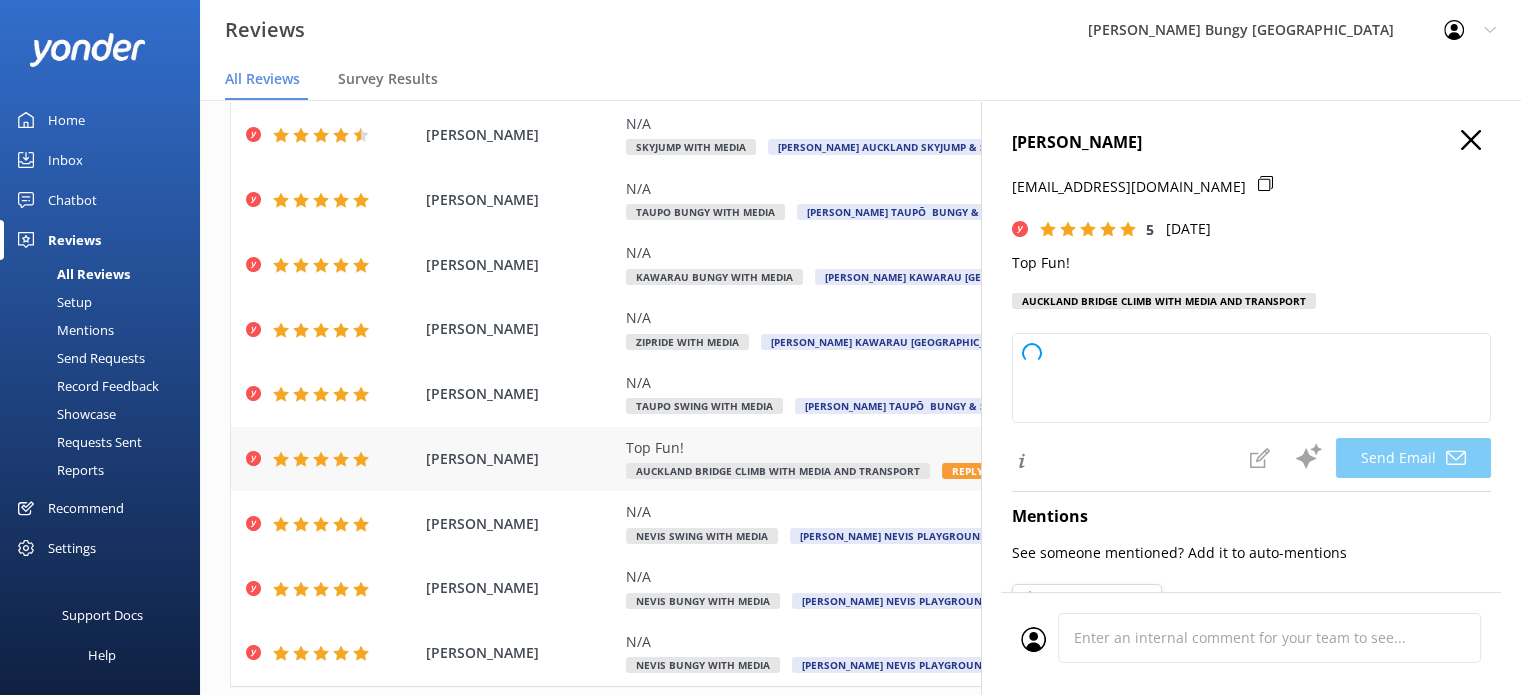type on "Thank you so much, [PERSON_NAME]! We're thrilled to hear you had a great time. Hope to see you again soon!" 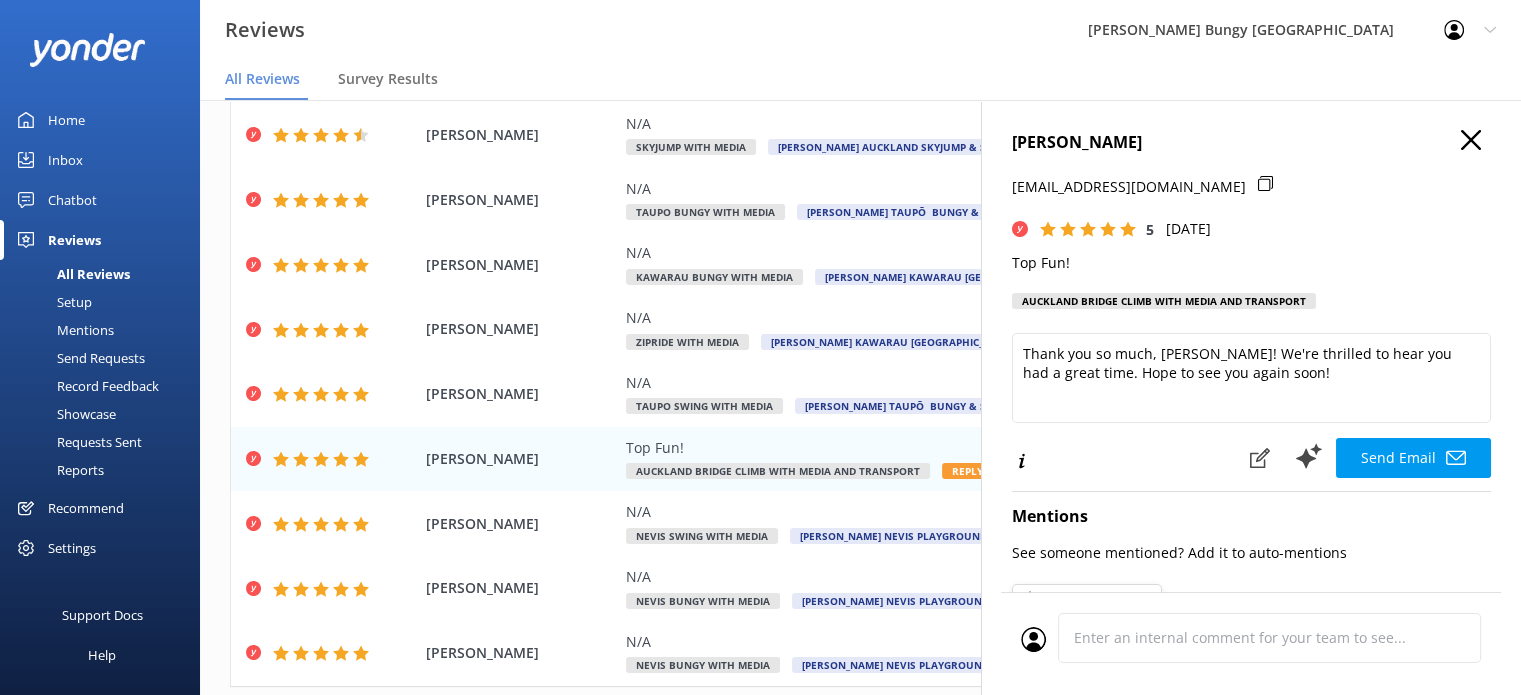 click 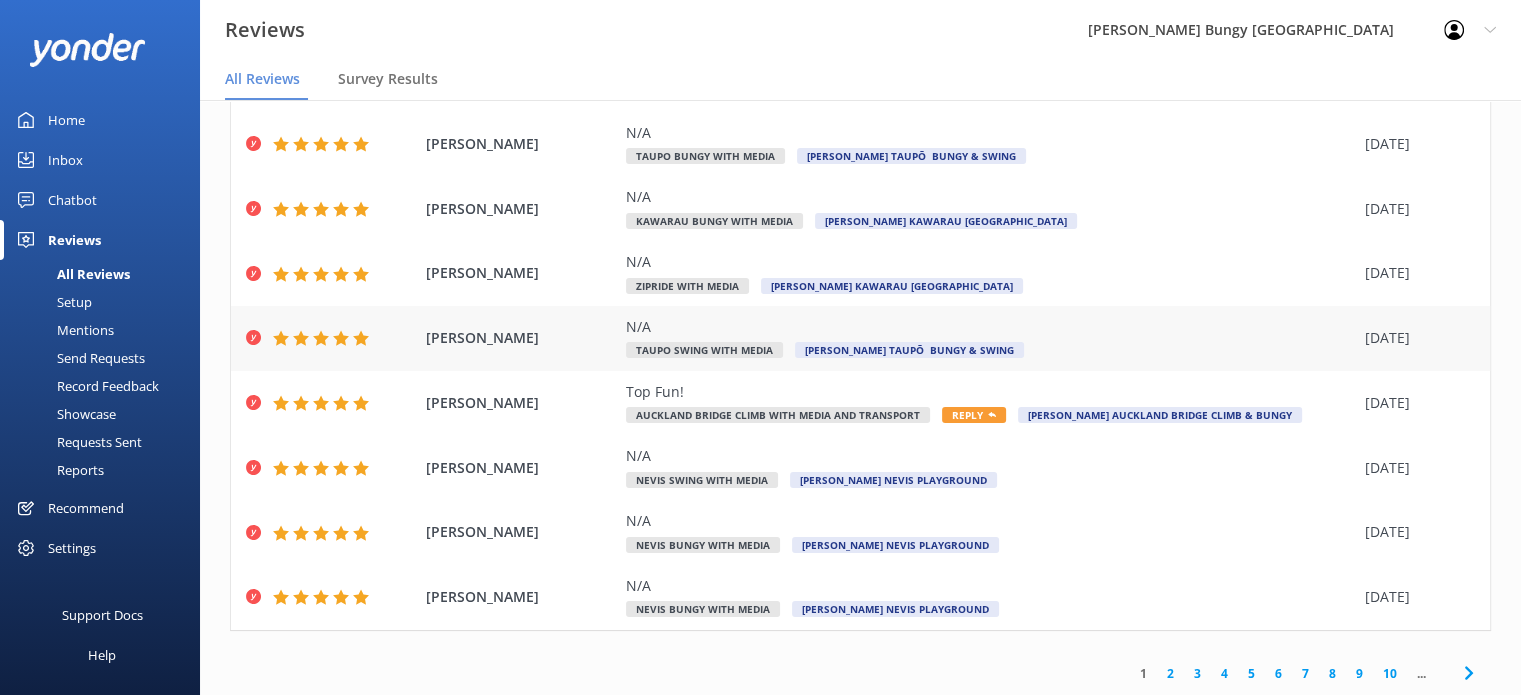 scroll, scrollTop: 0, scrollLeft: 0, axis: both 